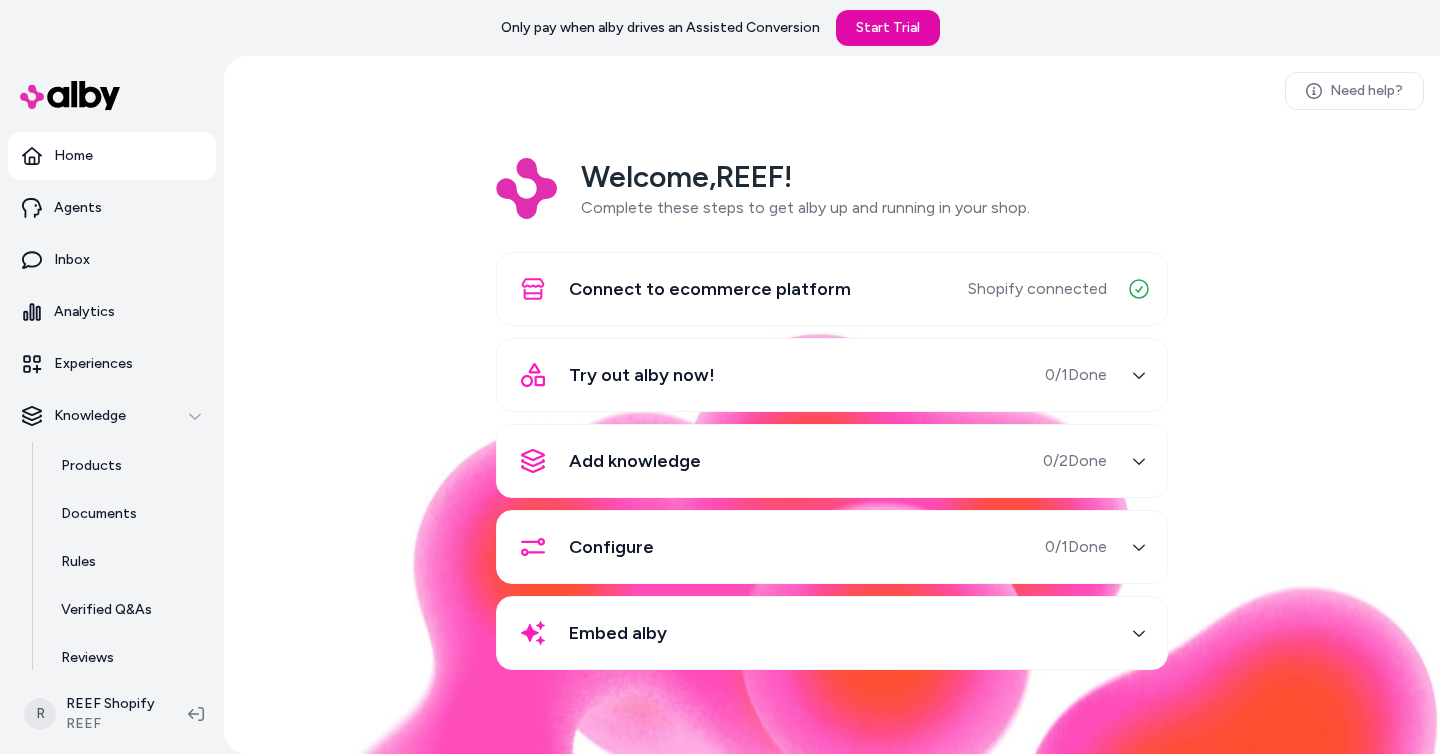 scroll, scrollTop: 0, scrollLeft: 0, axis: both 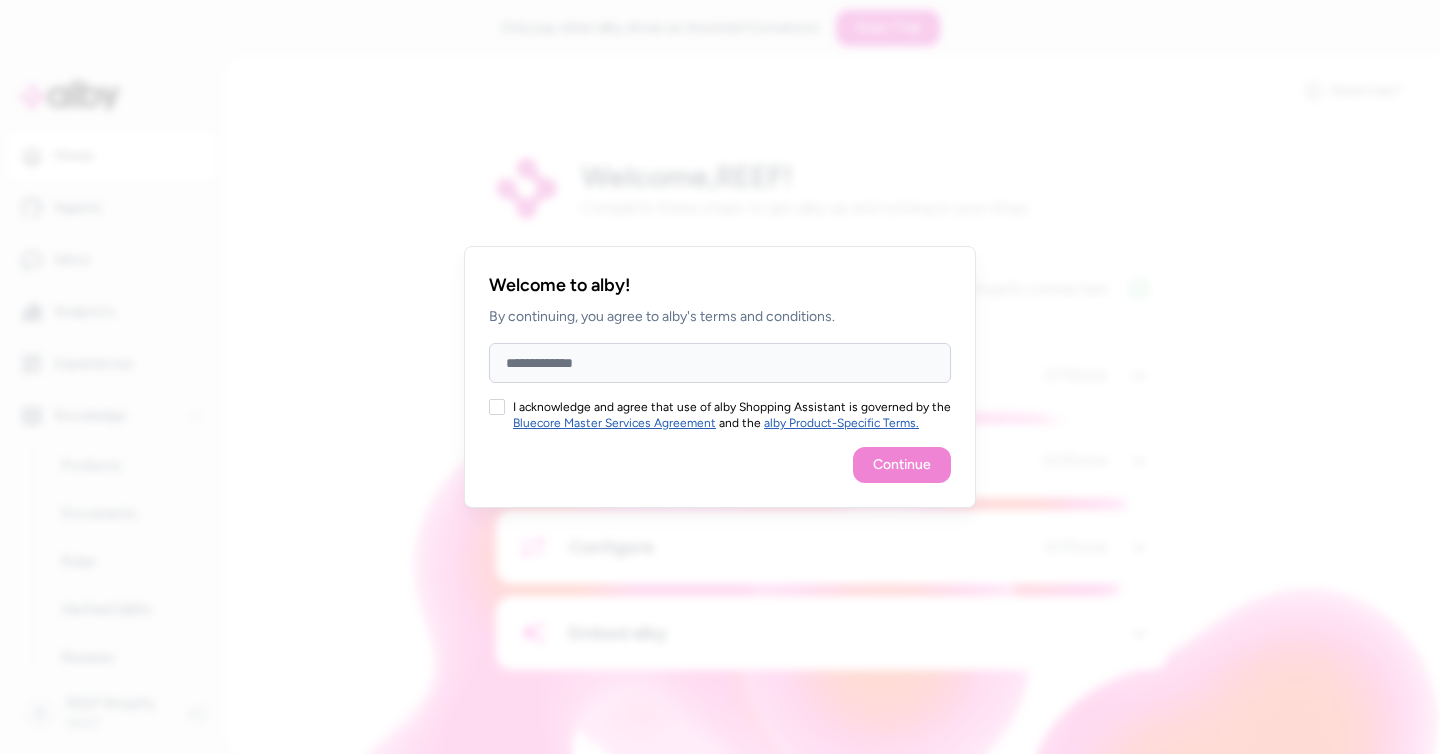 click on "I acknowledge and agree that use of alby Shopping Assistant is governed by the   Bluecore Master Services Agreement   and the   alby Product-Specific Terms." at bounding box center (497, 407) 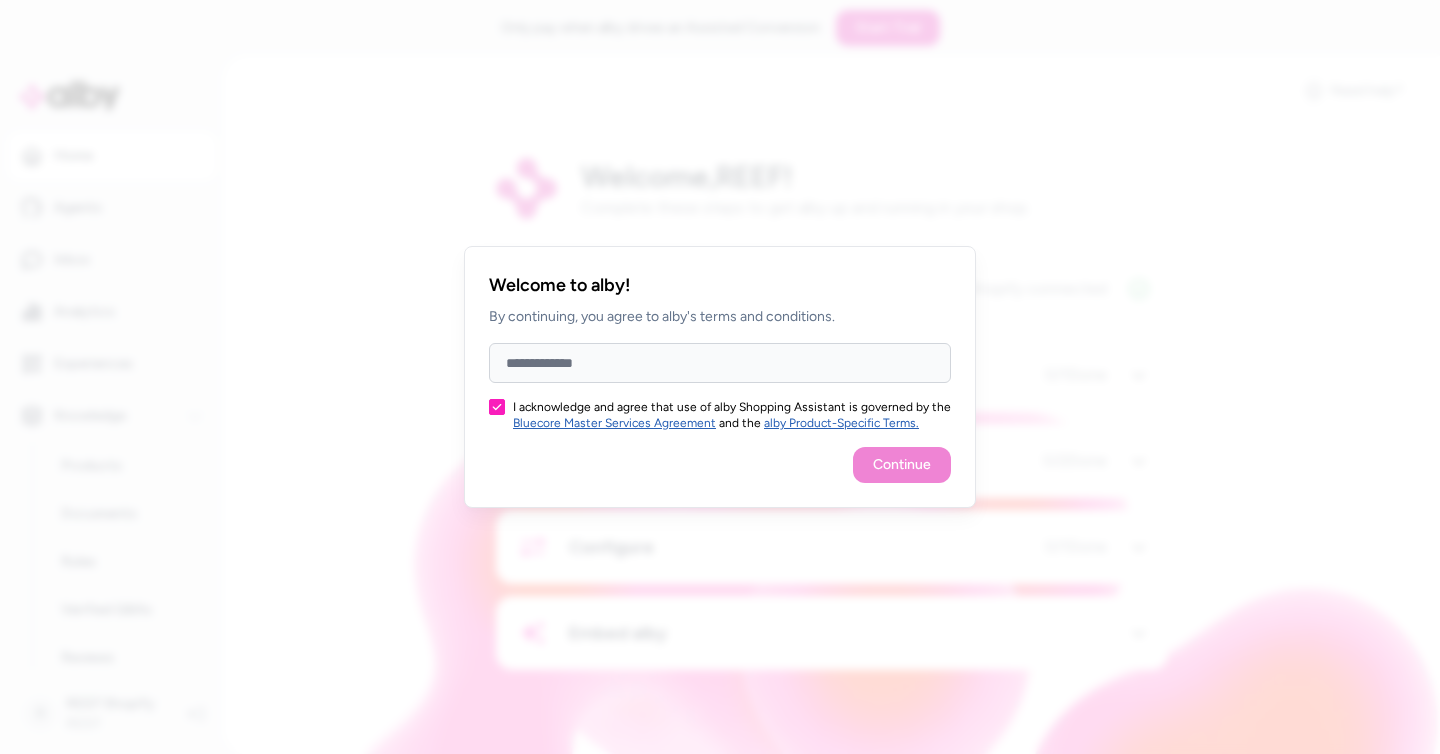 click on "I acknowledge and agree that use of alby Shopping Assistant is governed by the   Bluecore Master Services Agreement   and the   alby Product-Specific Terms." at bounding box center (497, 407) 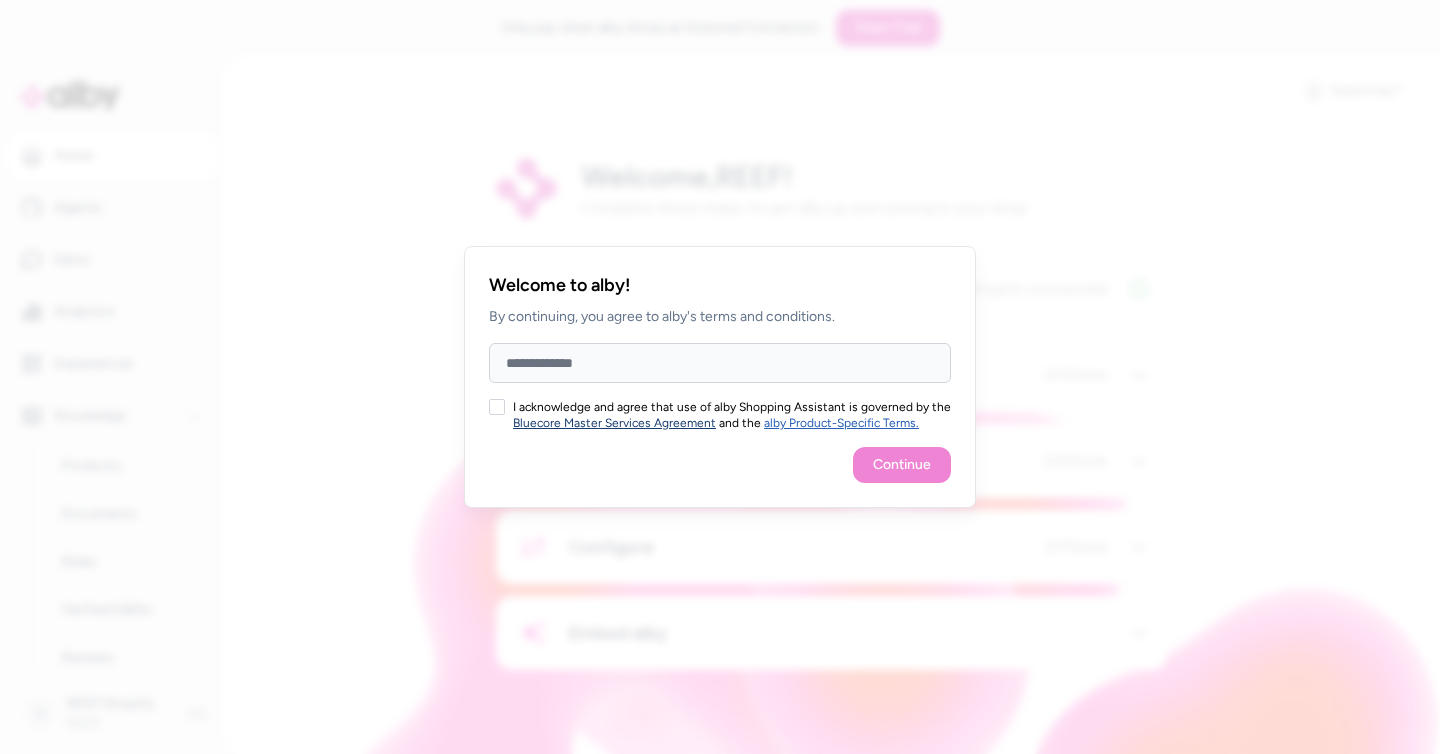 click on "Bluecore Master Services Agreement" at bounding box center (614, 423) 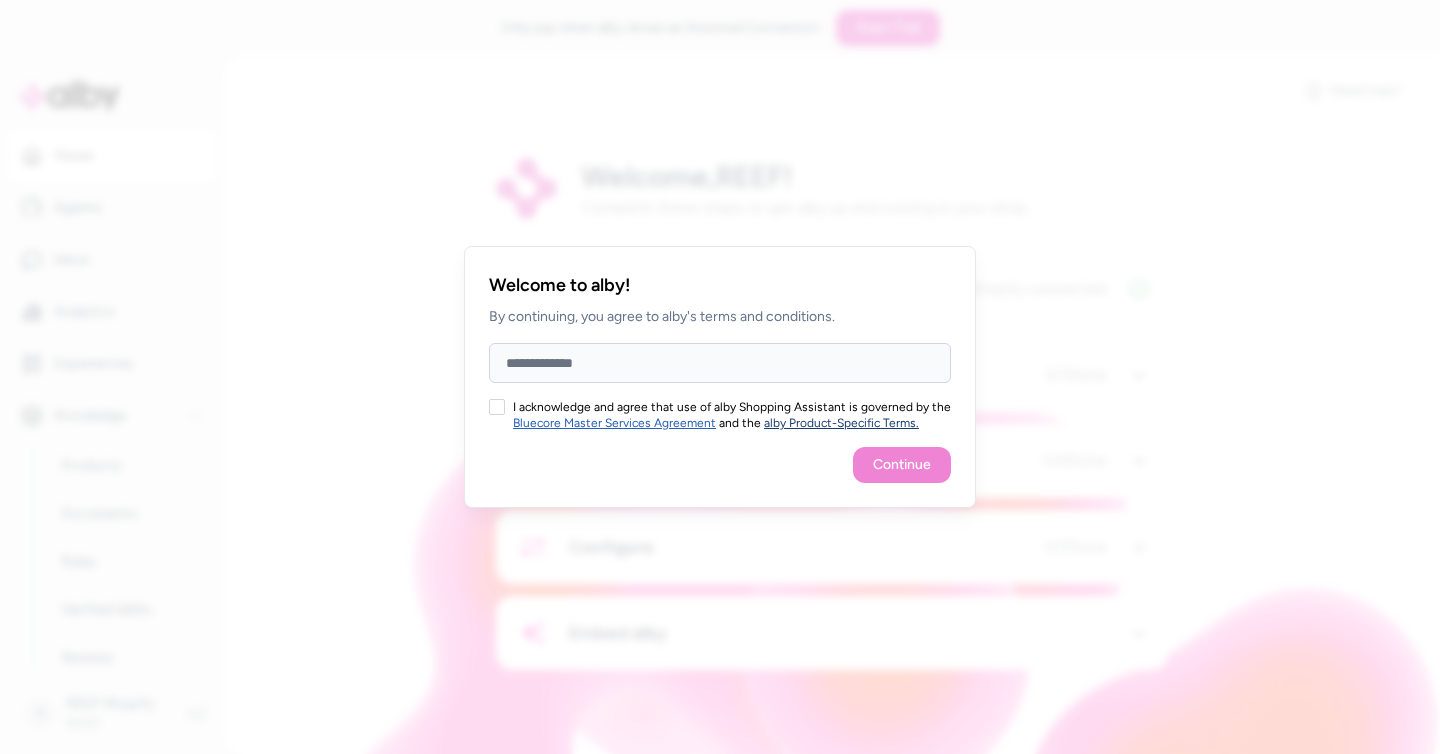 click on "alby Product-Specific Terms." at bounding box center (841, 423) 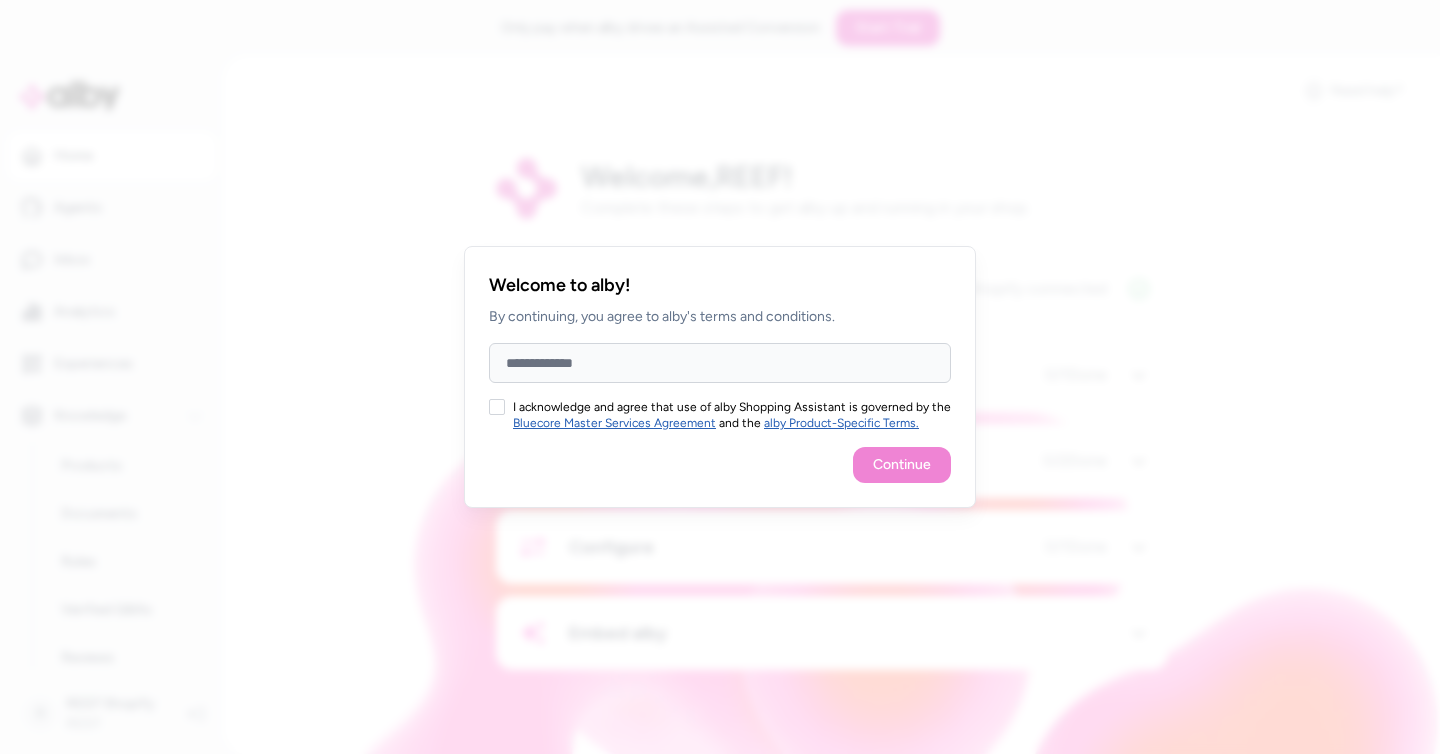 click on "I acknowledge and agree that use of alby Shopping Assistant is governed by the   Bluecore Master Services Agreement   and the   alby Product-Specific Terms." at bounding box center [497, 407] 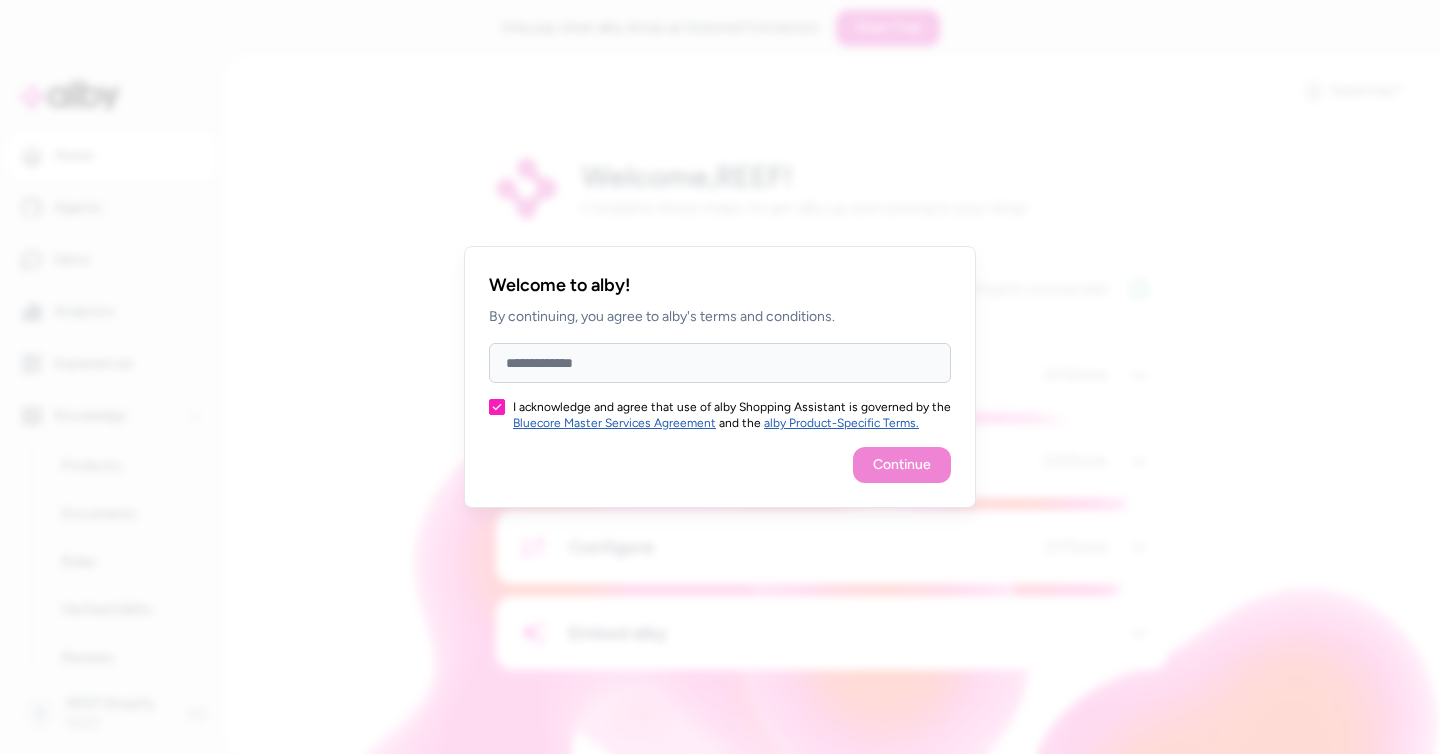 click on "Full Name" at bounding box center (720, 363) 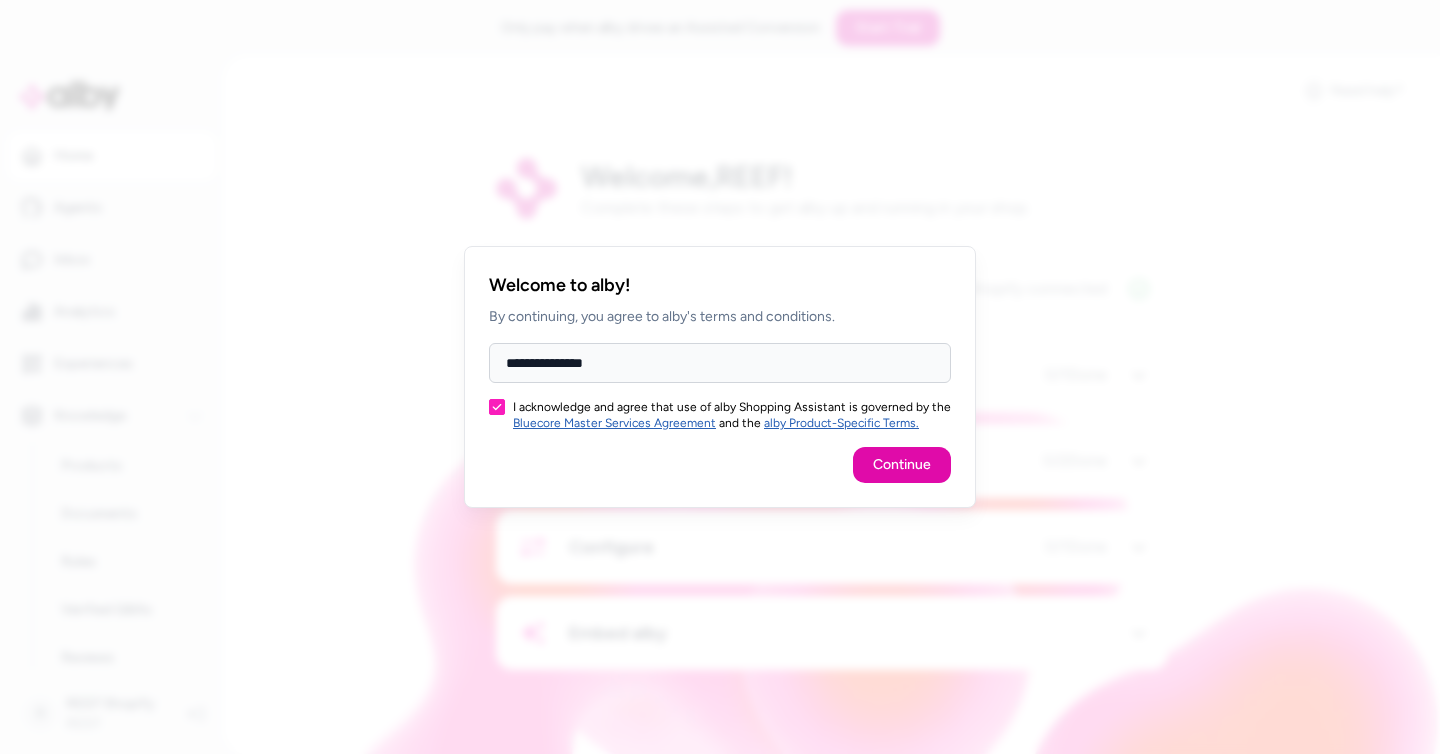 type on "**********" 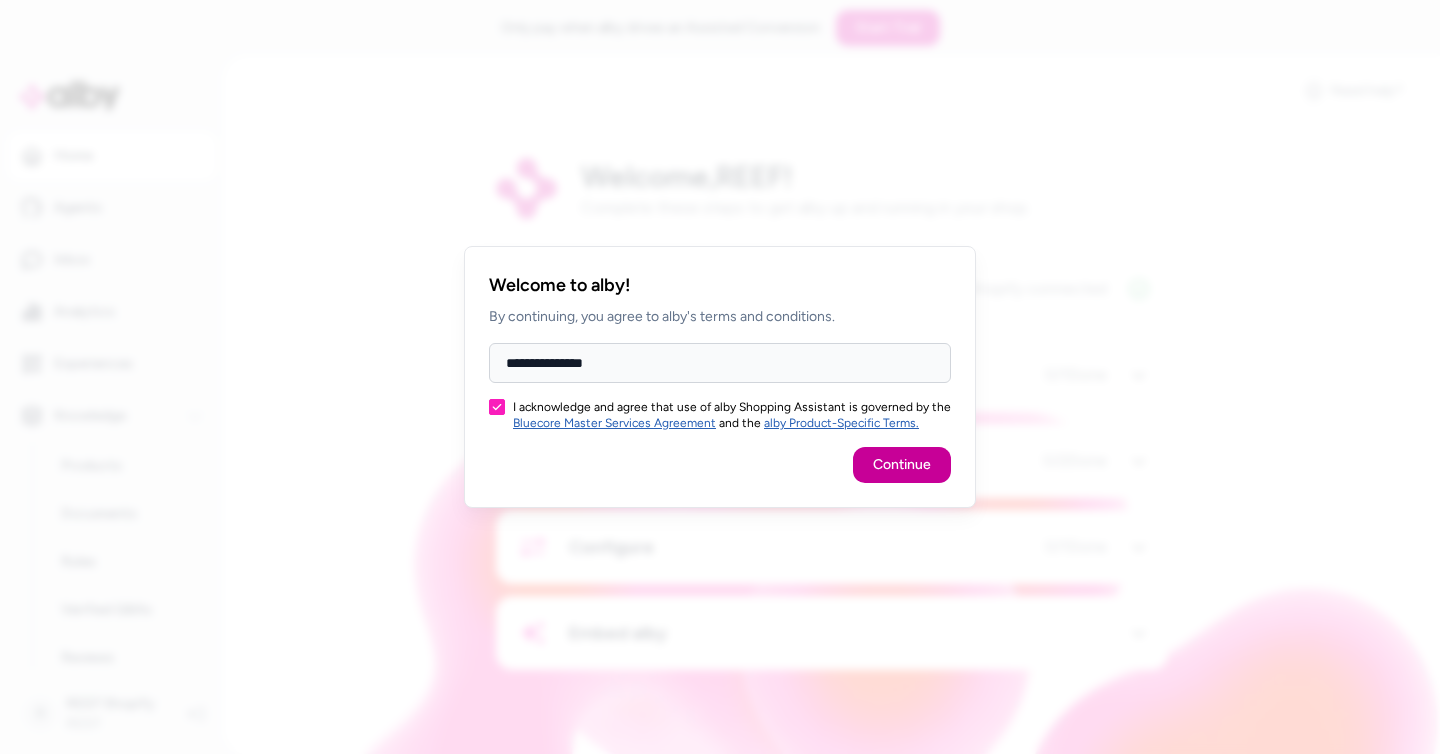 click on "Continue" at bounding box center [902, 465] 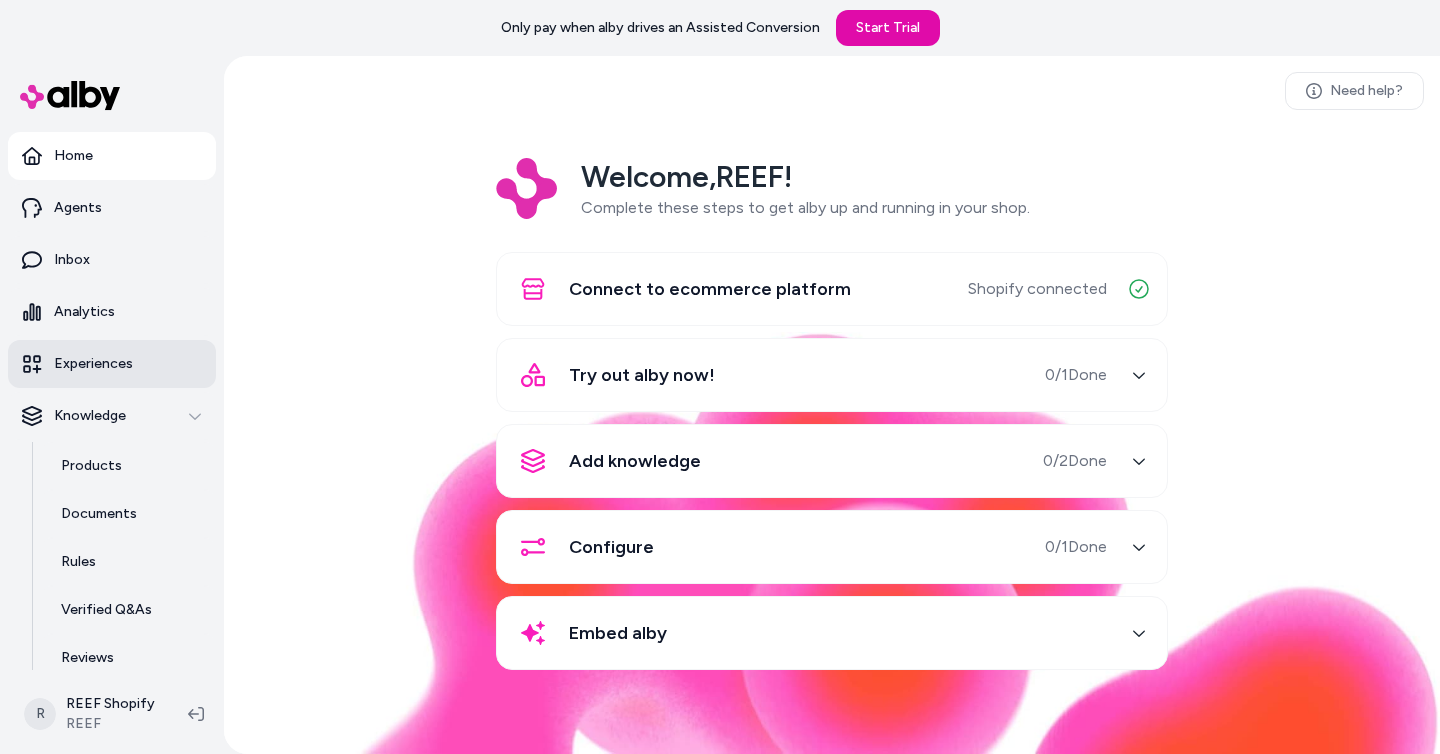 click on "Experiences" at bounding box center [112, 364] 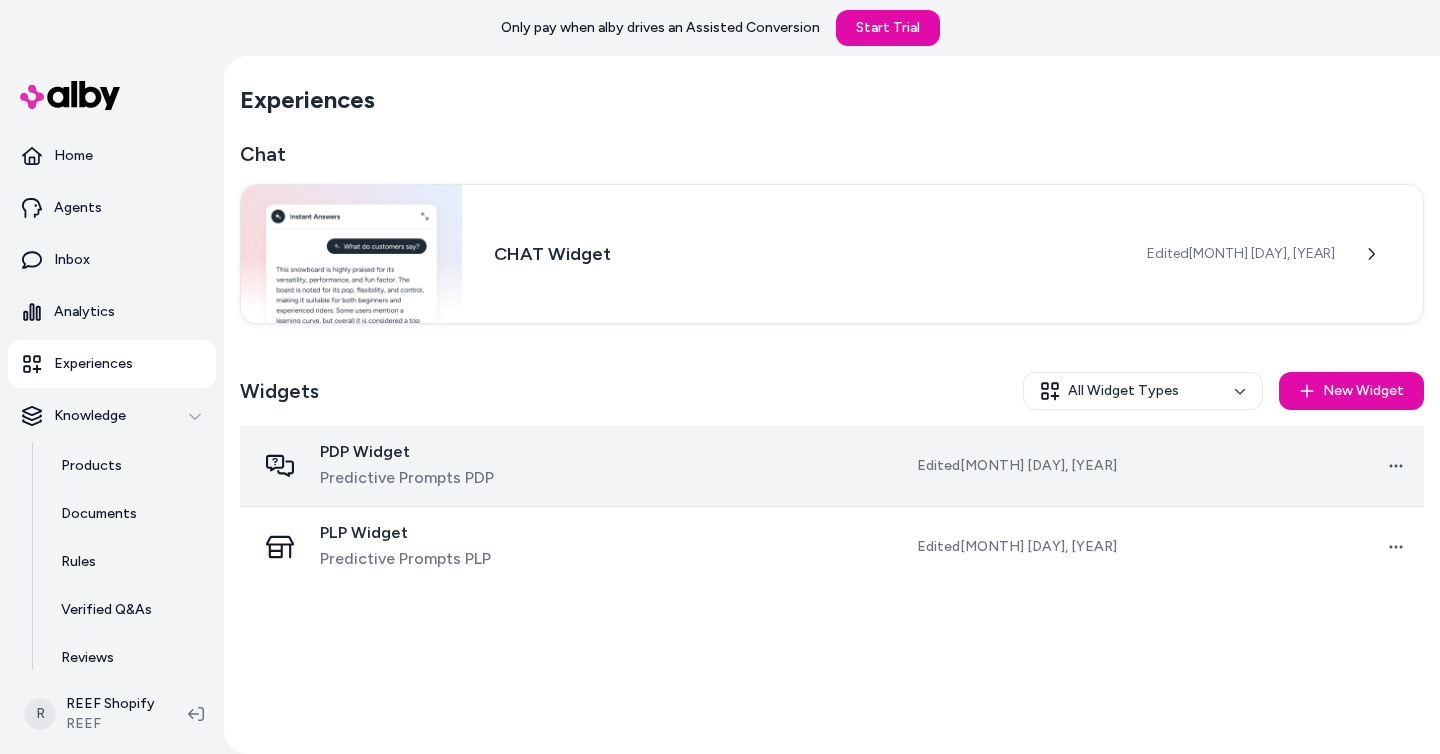 click on "Open menu" at bounding box center [1278, 466] 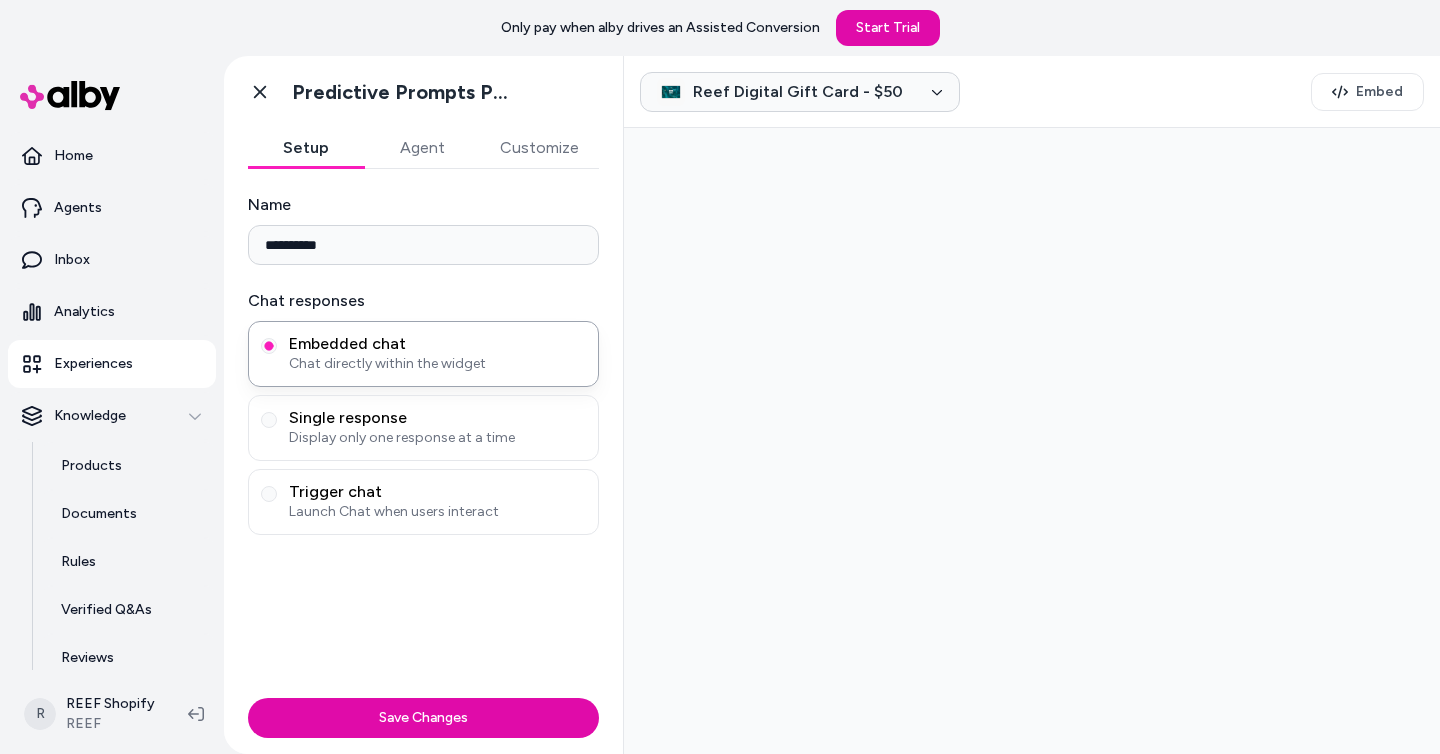 click on "Agent" at bounding box center [422, 148] 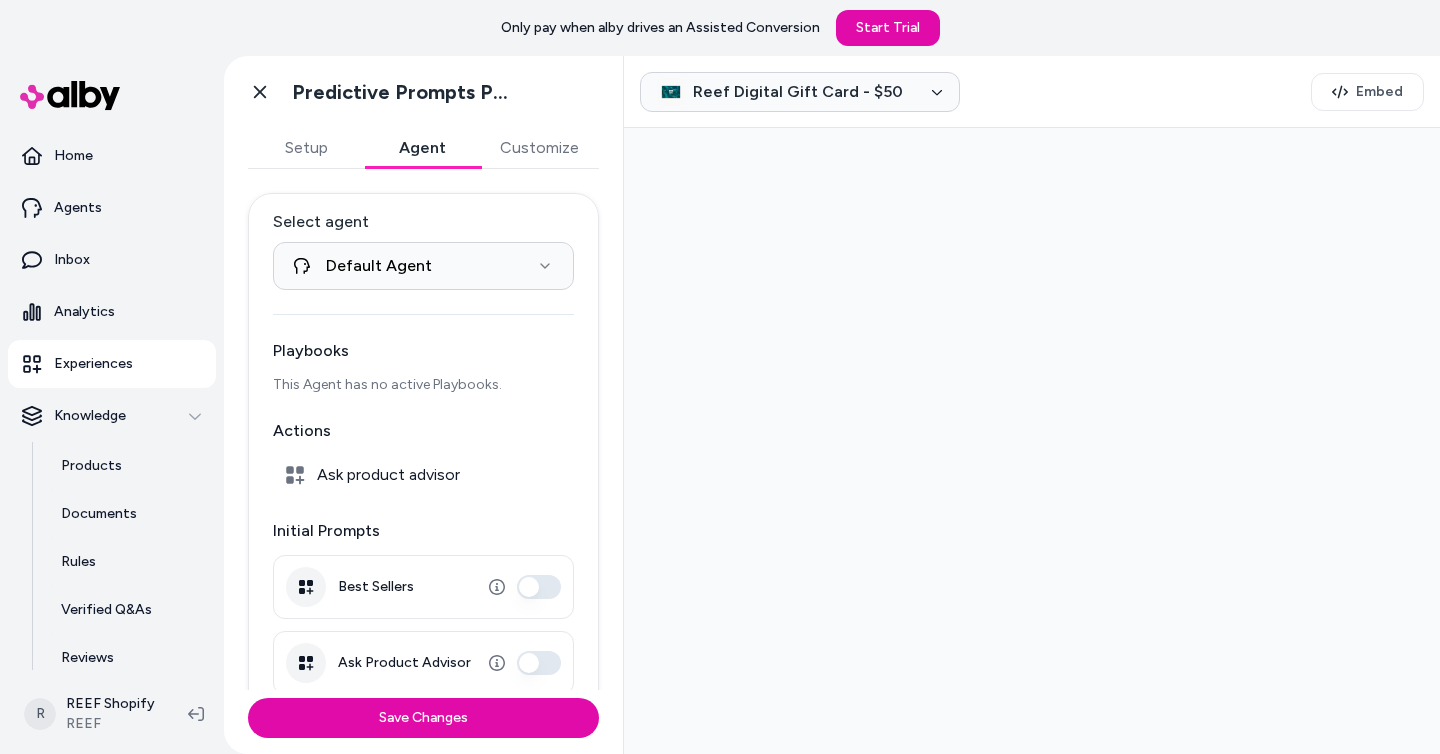 click on "Ask product advisor" at bounding box center [388, 475] 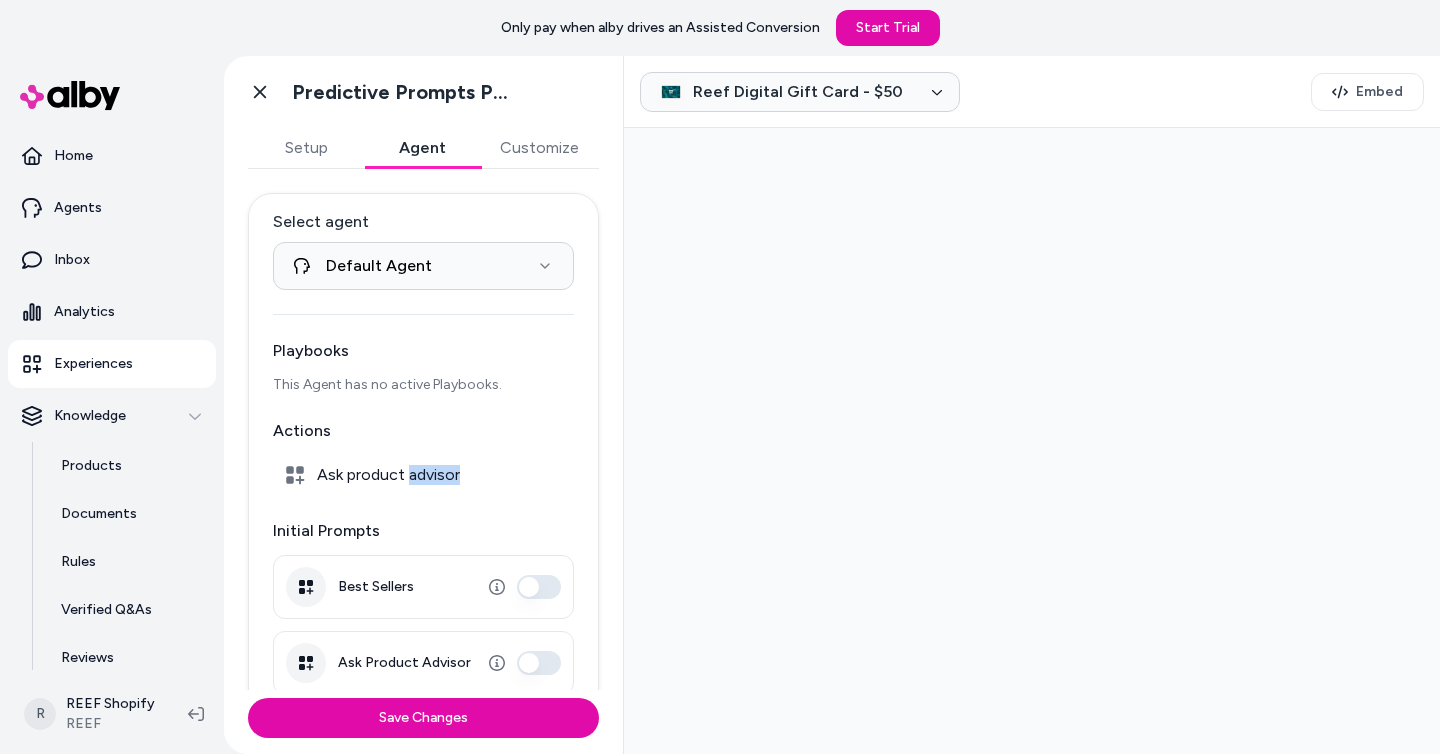 click on "Ask product advisor" at bounding box center (388, 475) 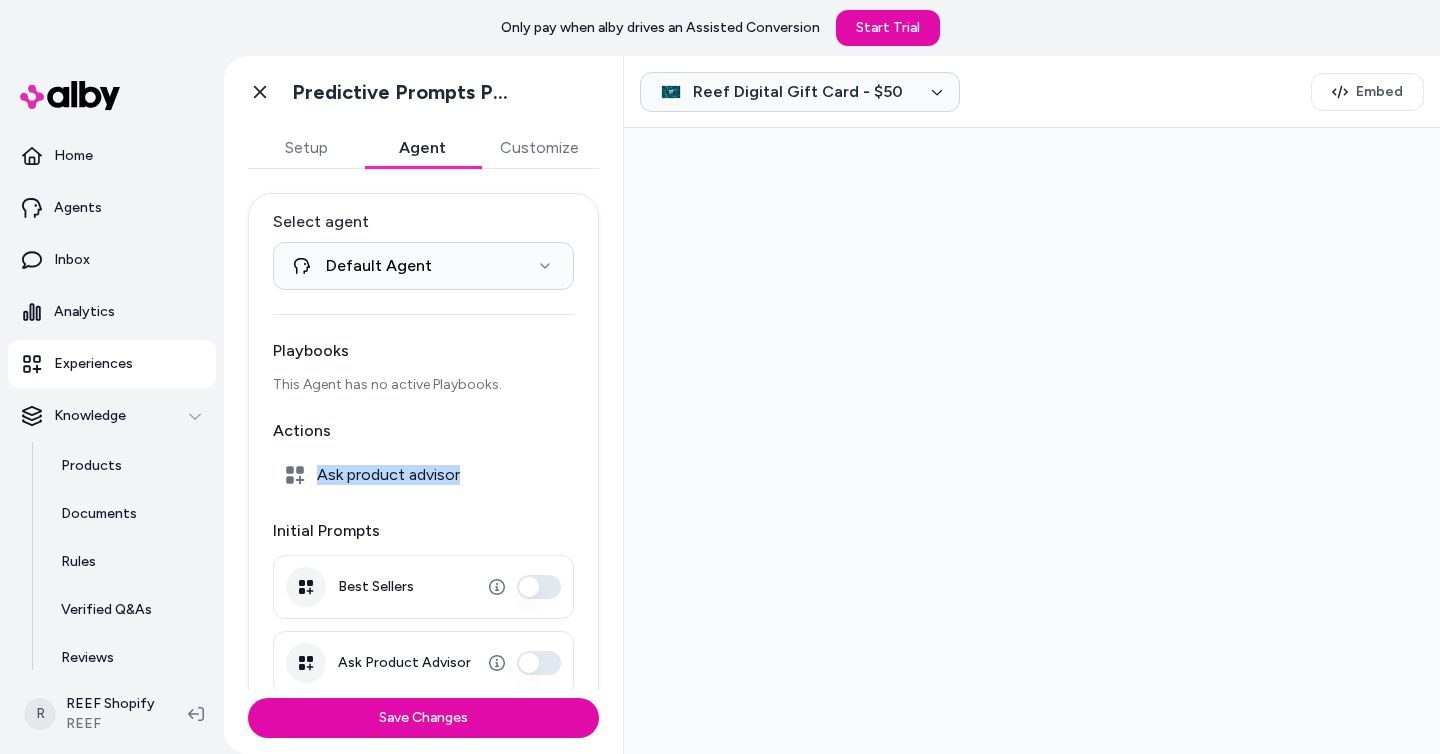click on "Ask product advisor" at bounding box center (388, 475) 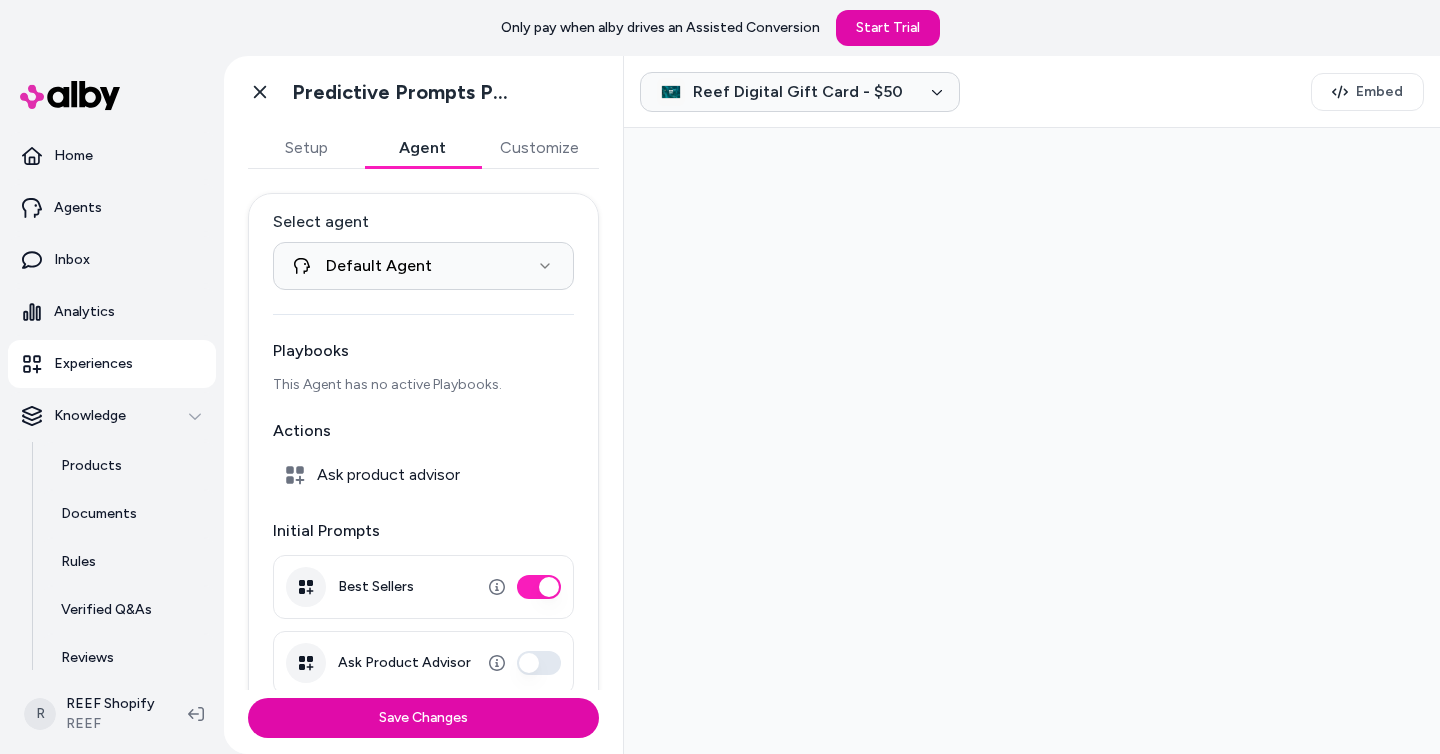 click on "Ask Product Advisor" at bounding box center [423, 663] 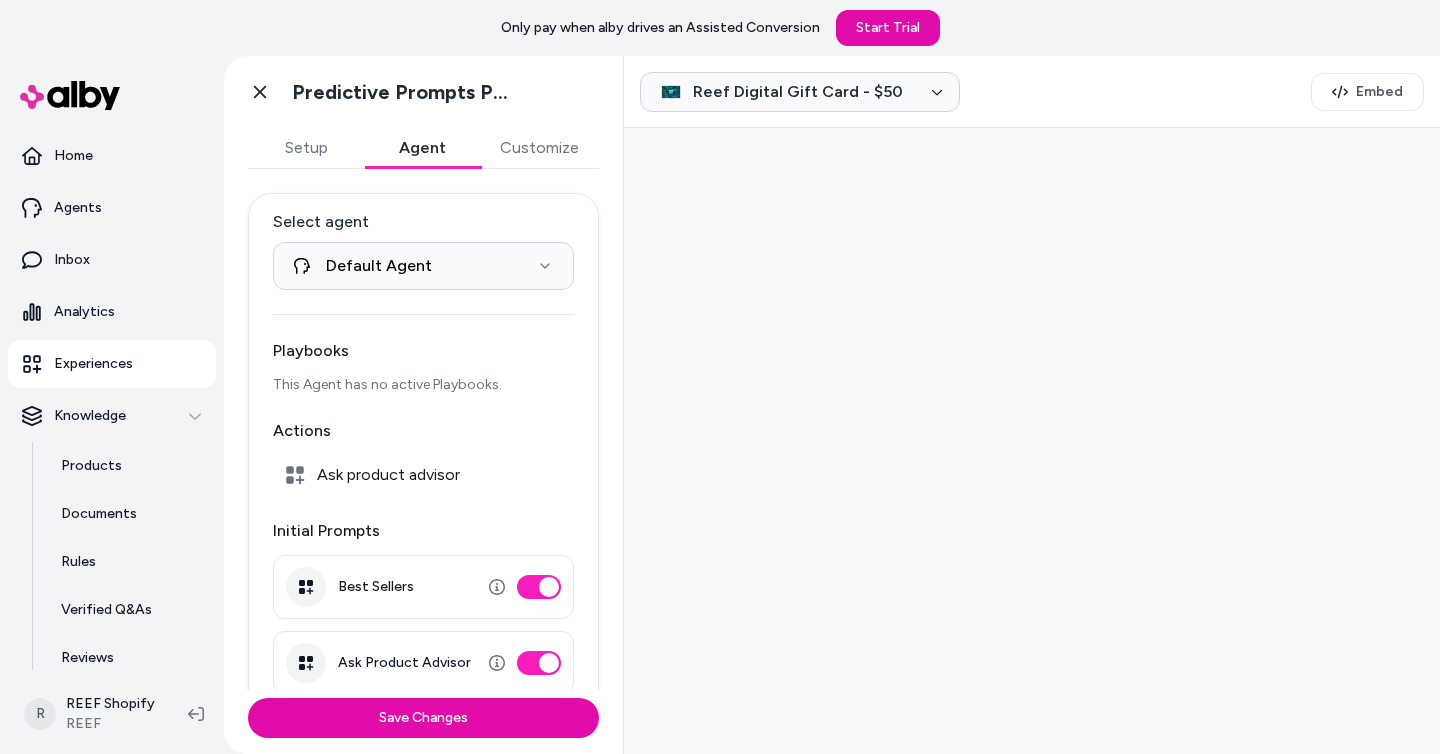 scroll, scrollTop: 102, scrollLeft: 0, axis: vertical 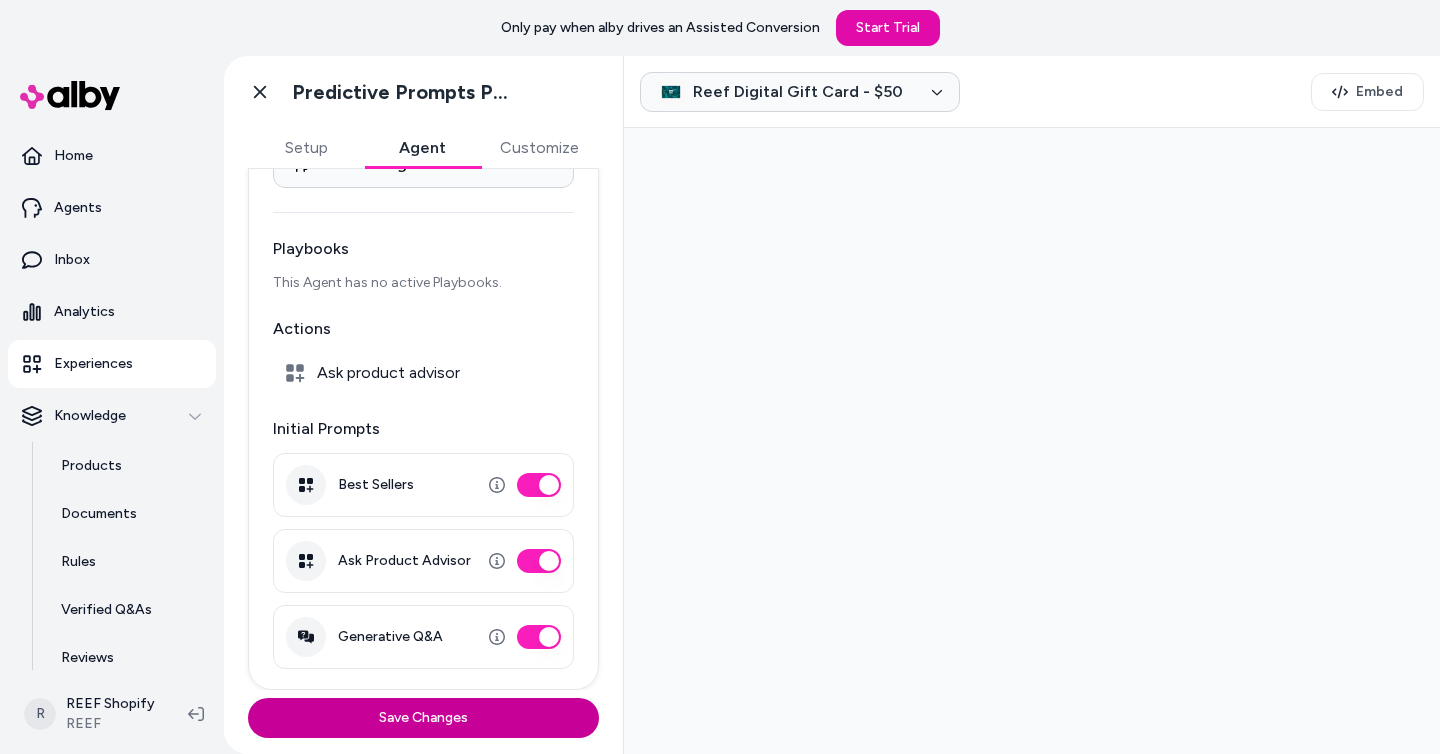 click on "Save Changes" at bounding box center [423, 718] 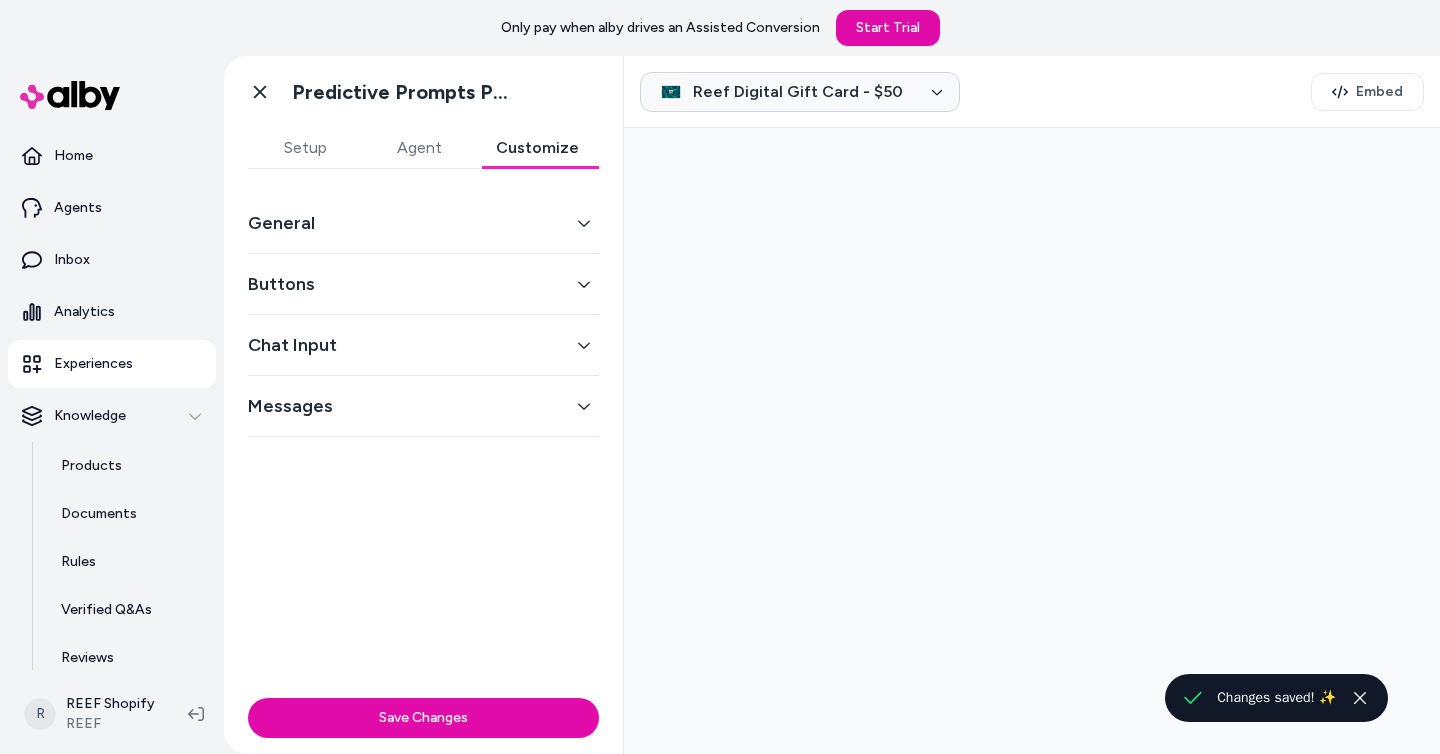 click on "Customize" at bounding box center (537, 148) 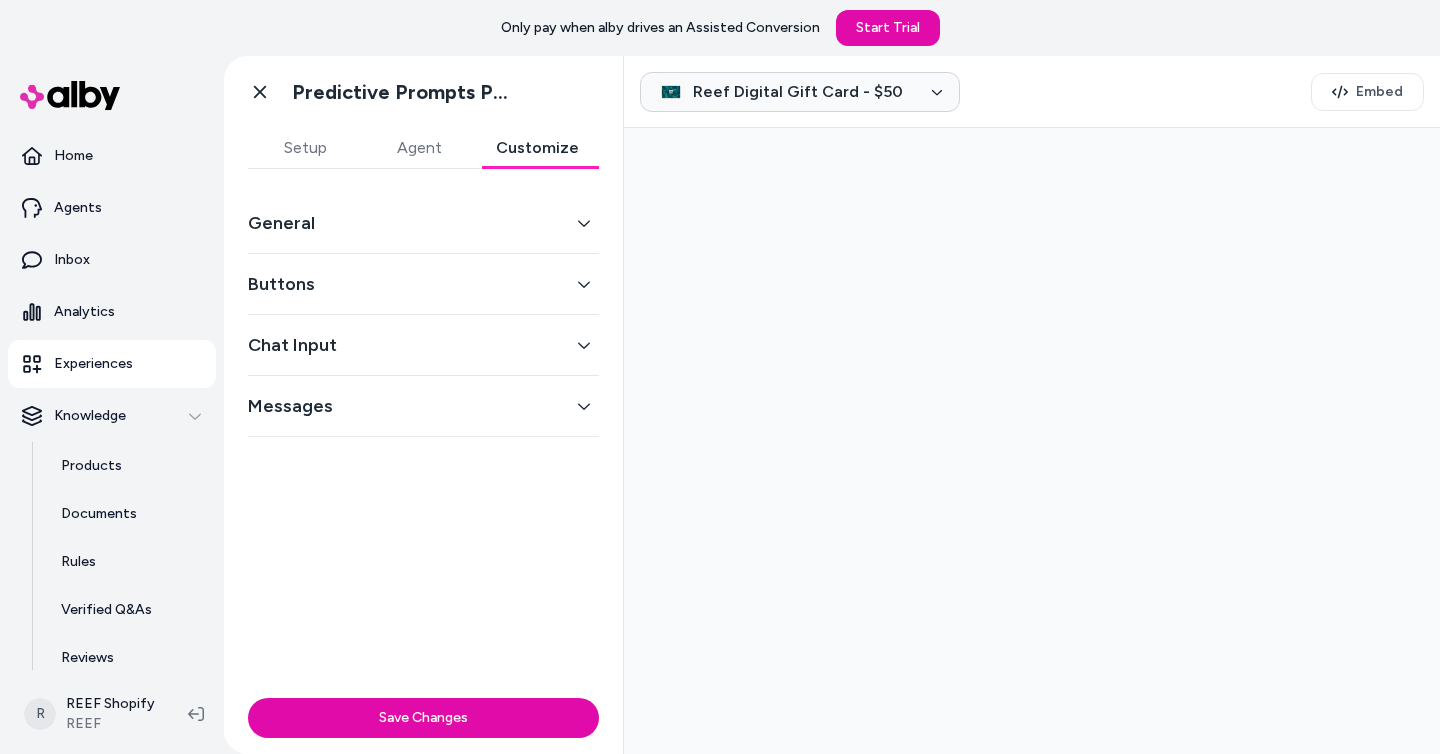 click 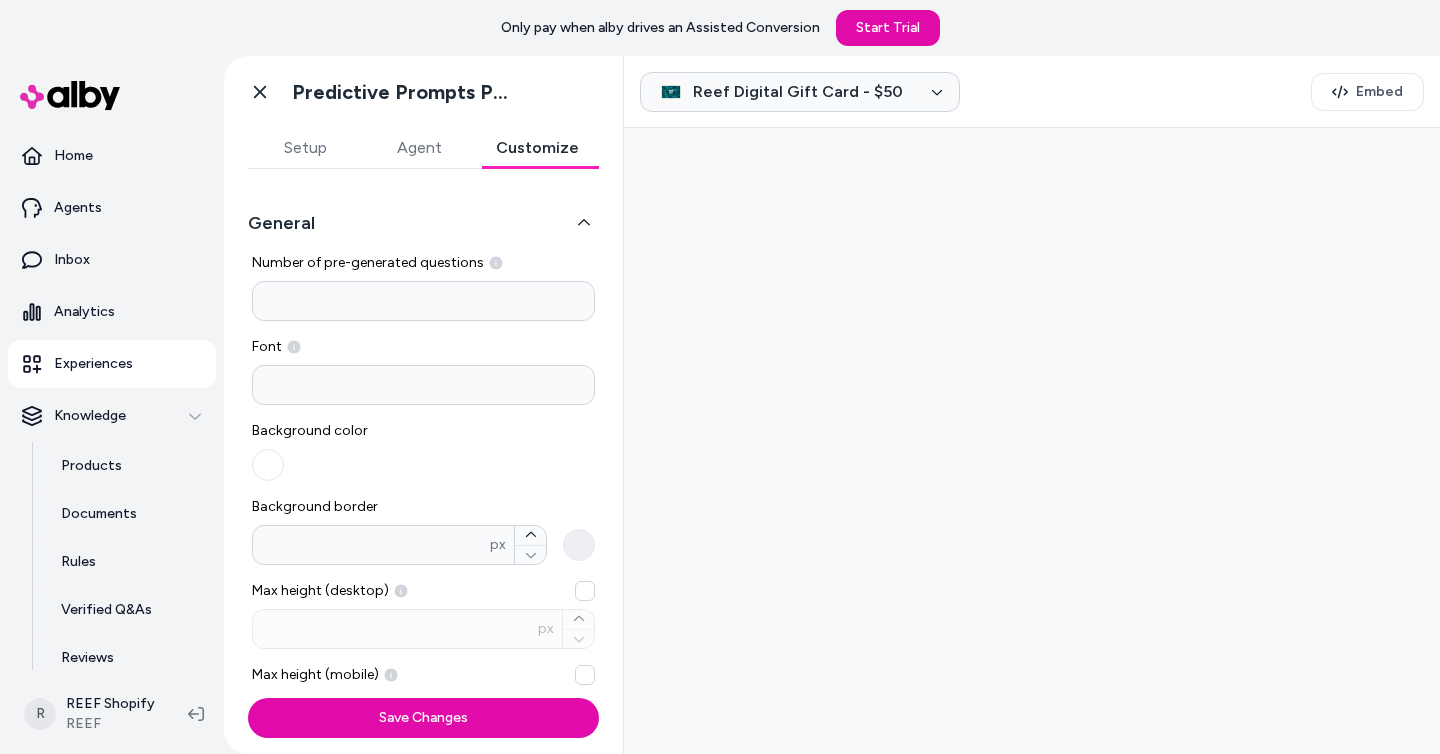 click 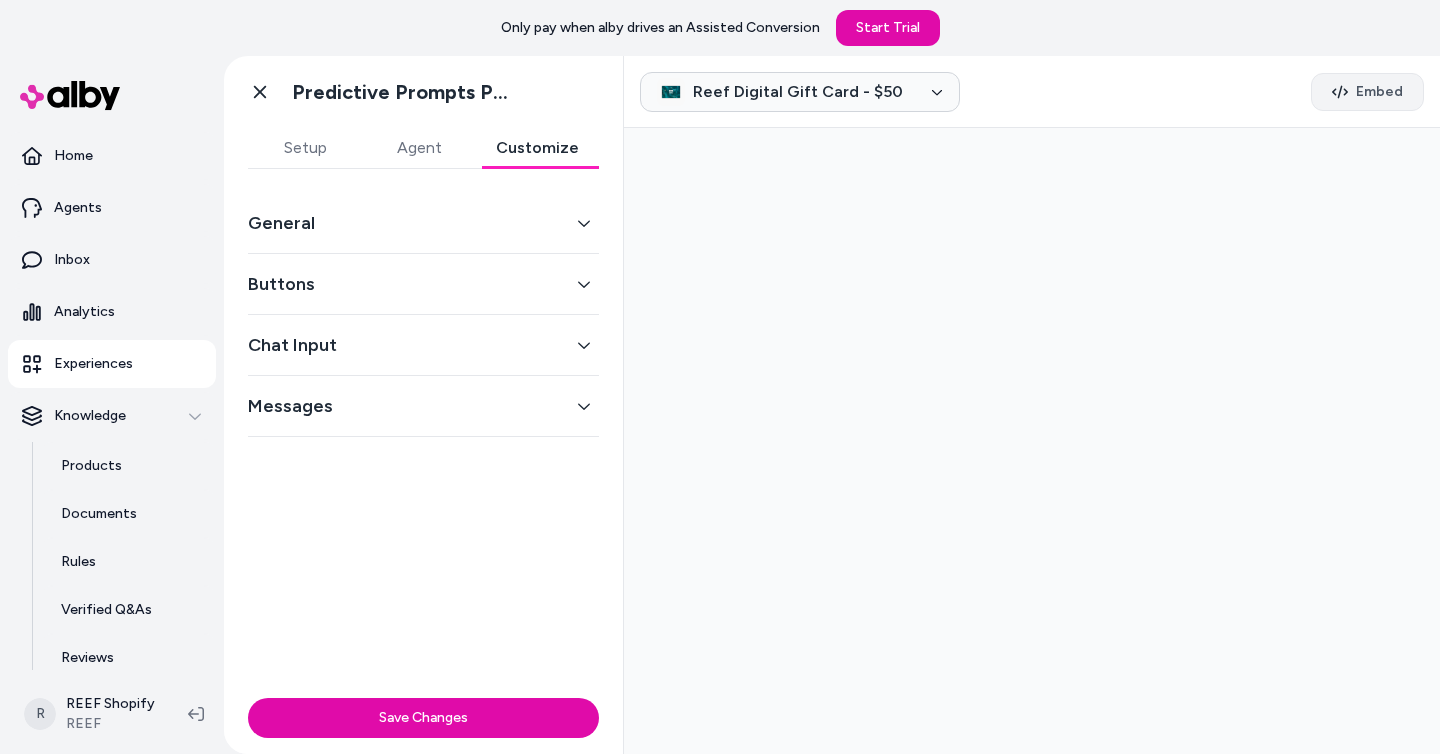 click on "Embed" at bounding box center (1379, 92) 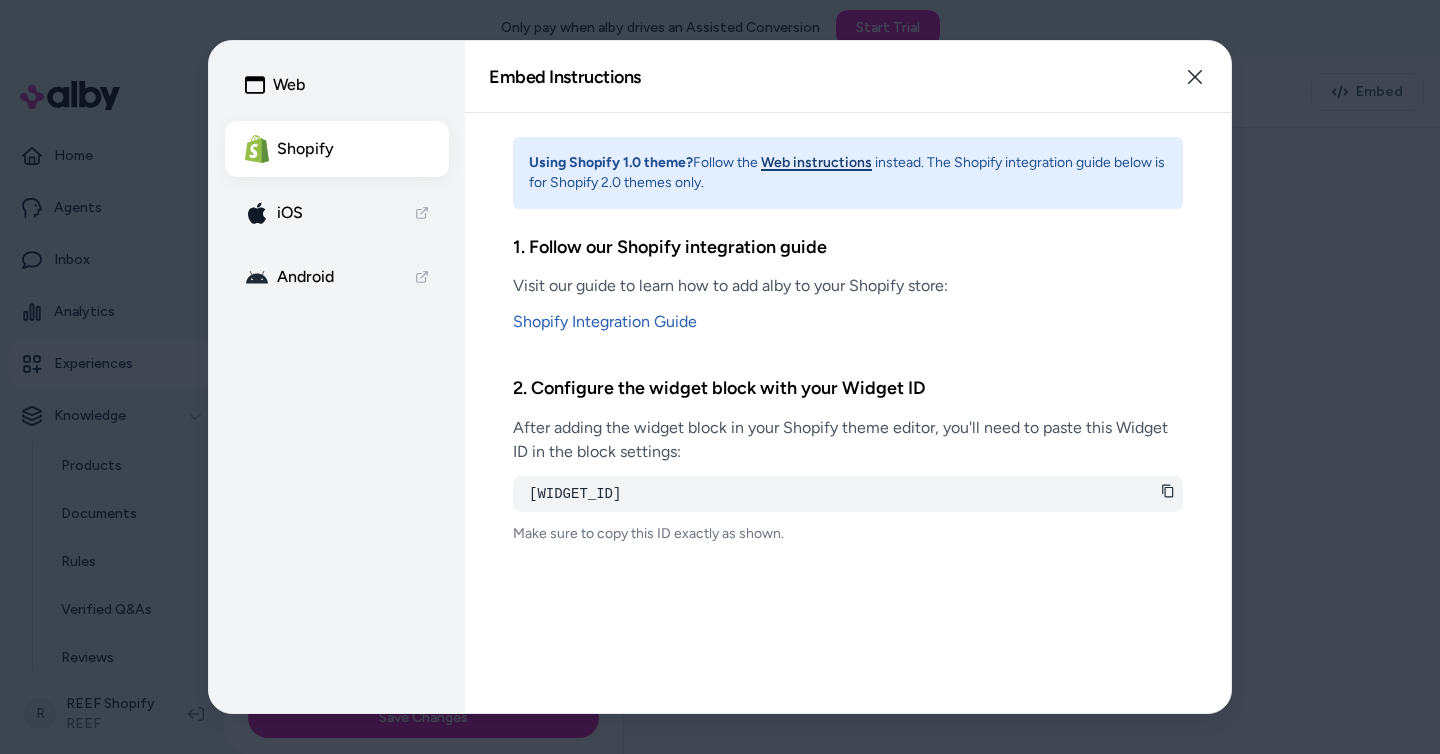 click 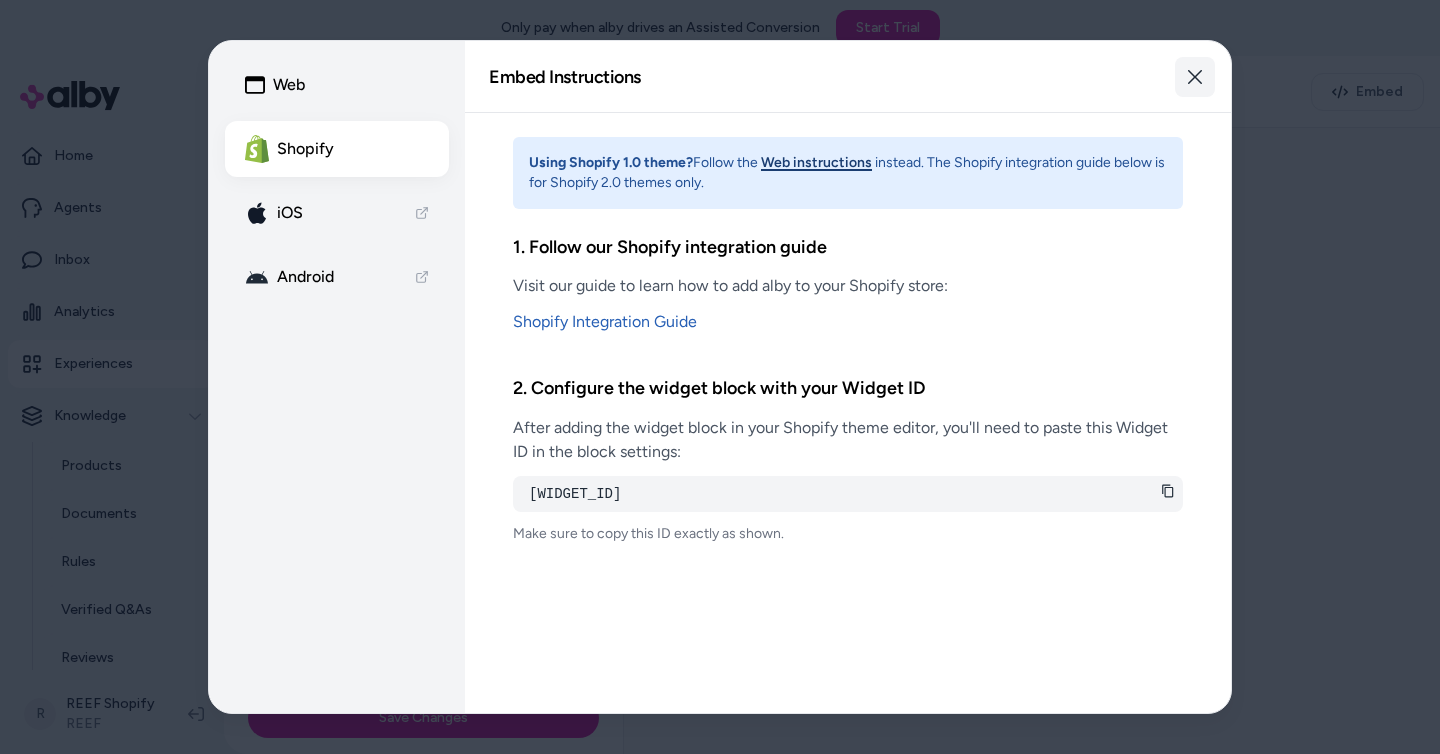 click 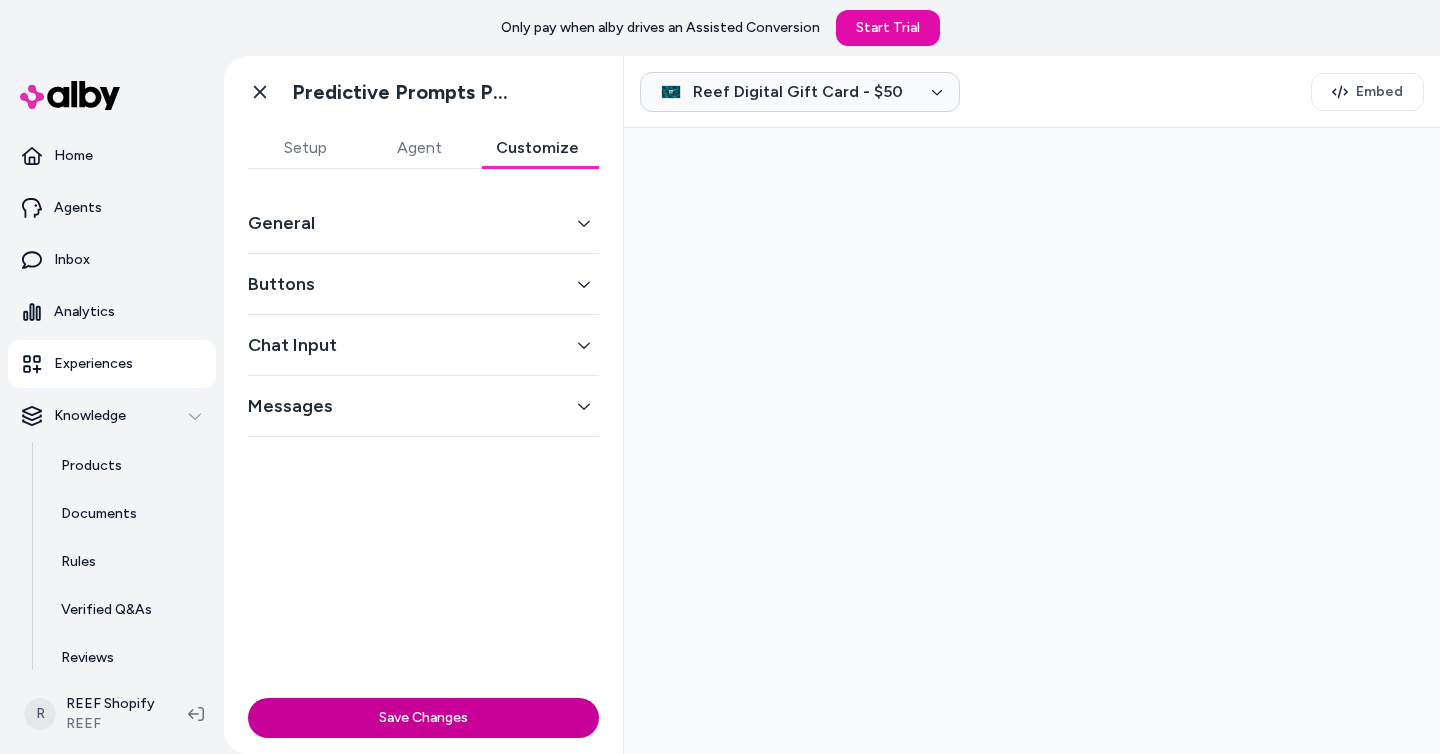 click on "Save Changes" at bounding box center (423, 718) 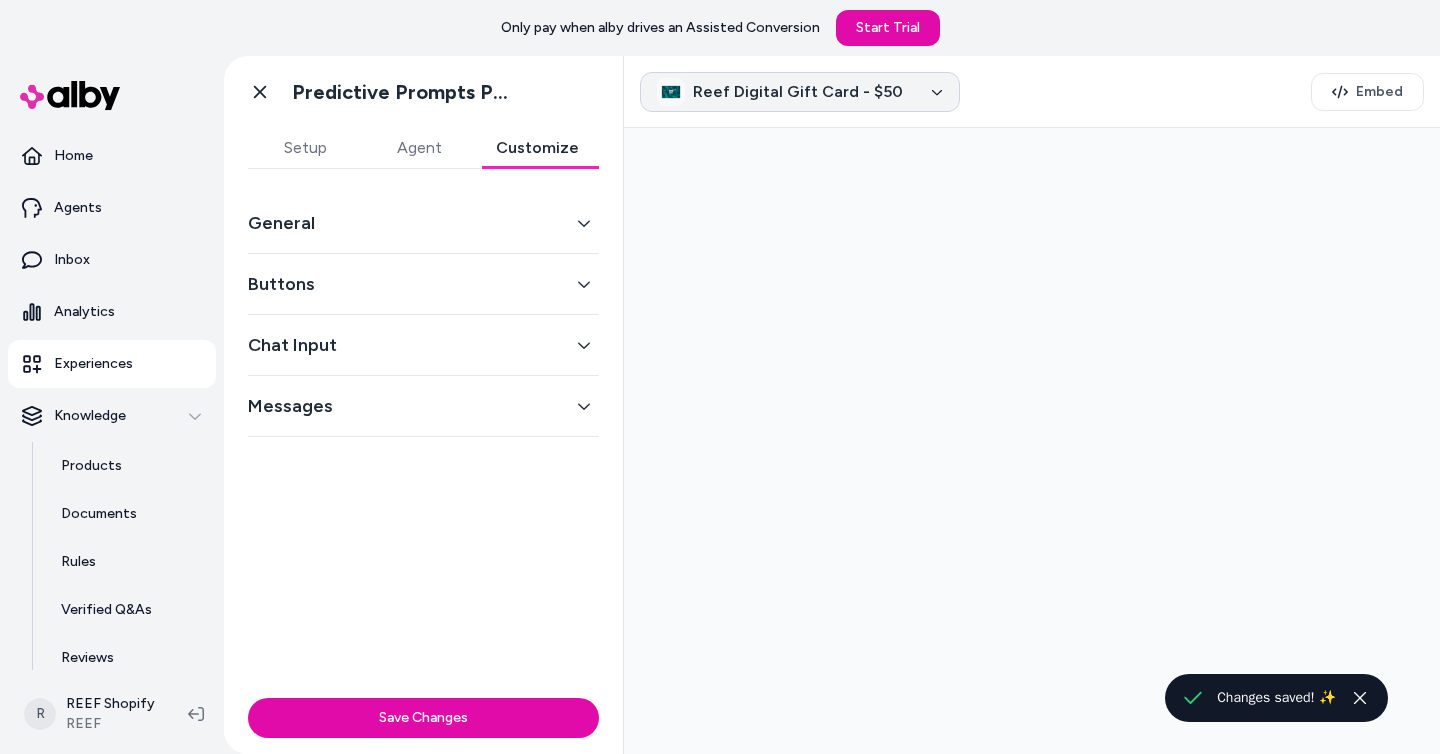 click on "Reef Digital Gift Card - $50" at bounding box center [798, 92] 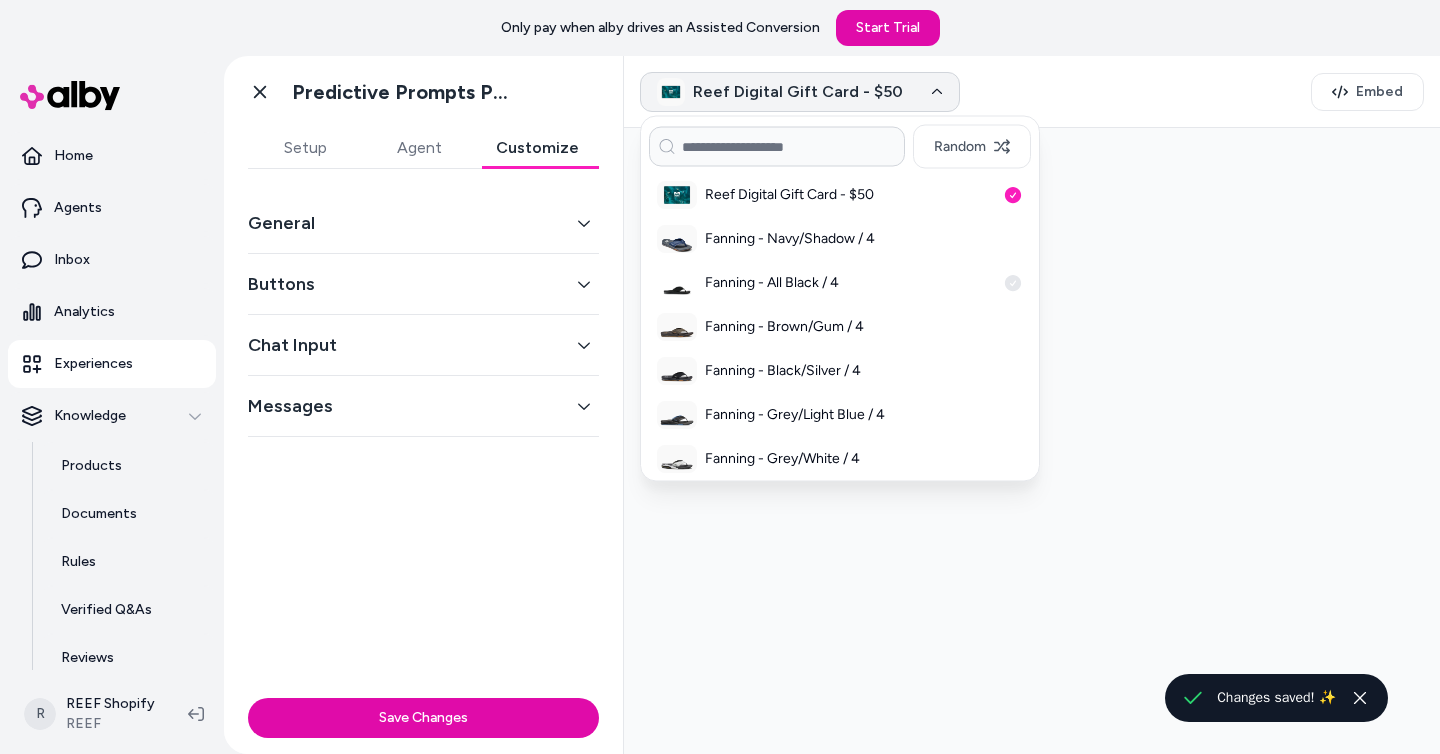 click on "Fanning - All Black / 4" at bounding box center (850, 283) 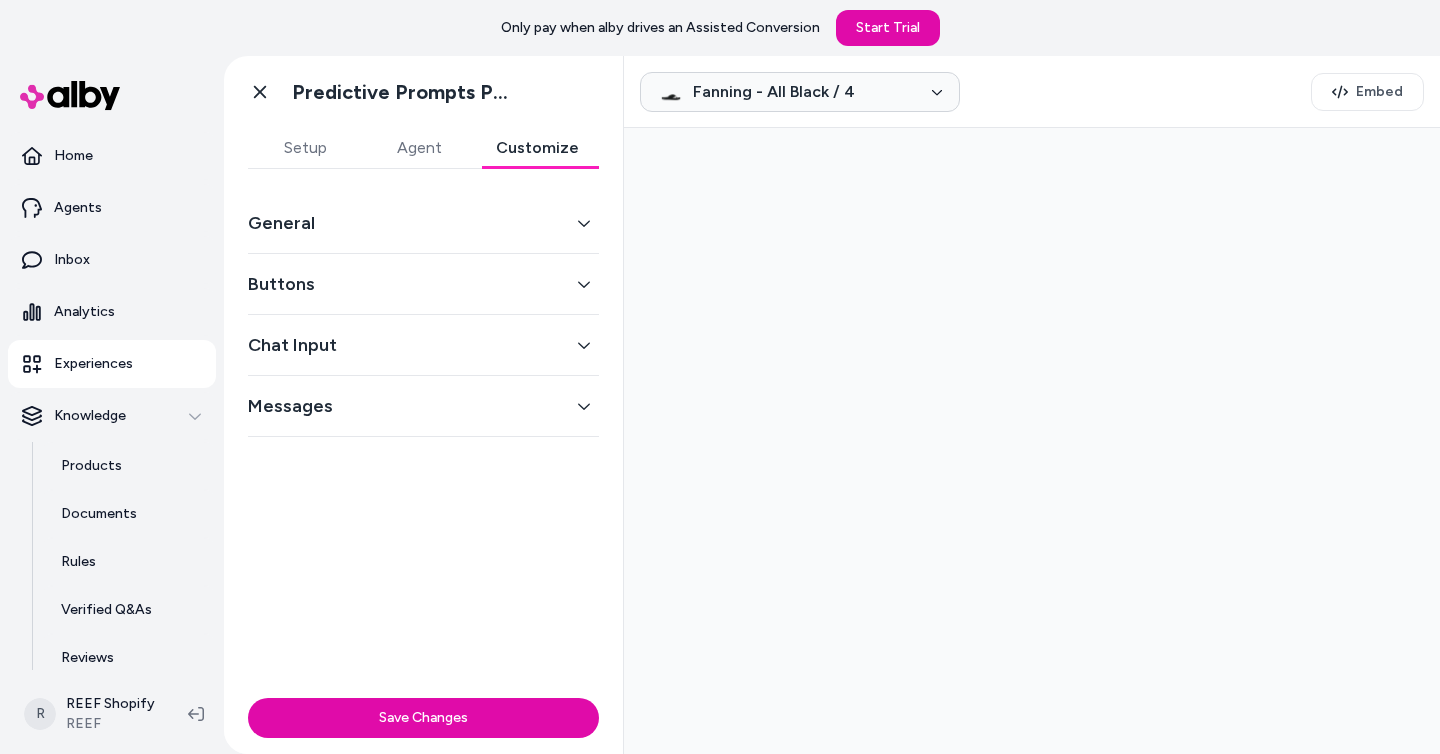 click on "General" at bounding box center (423, 223) 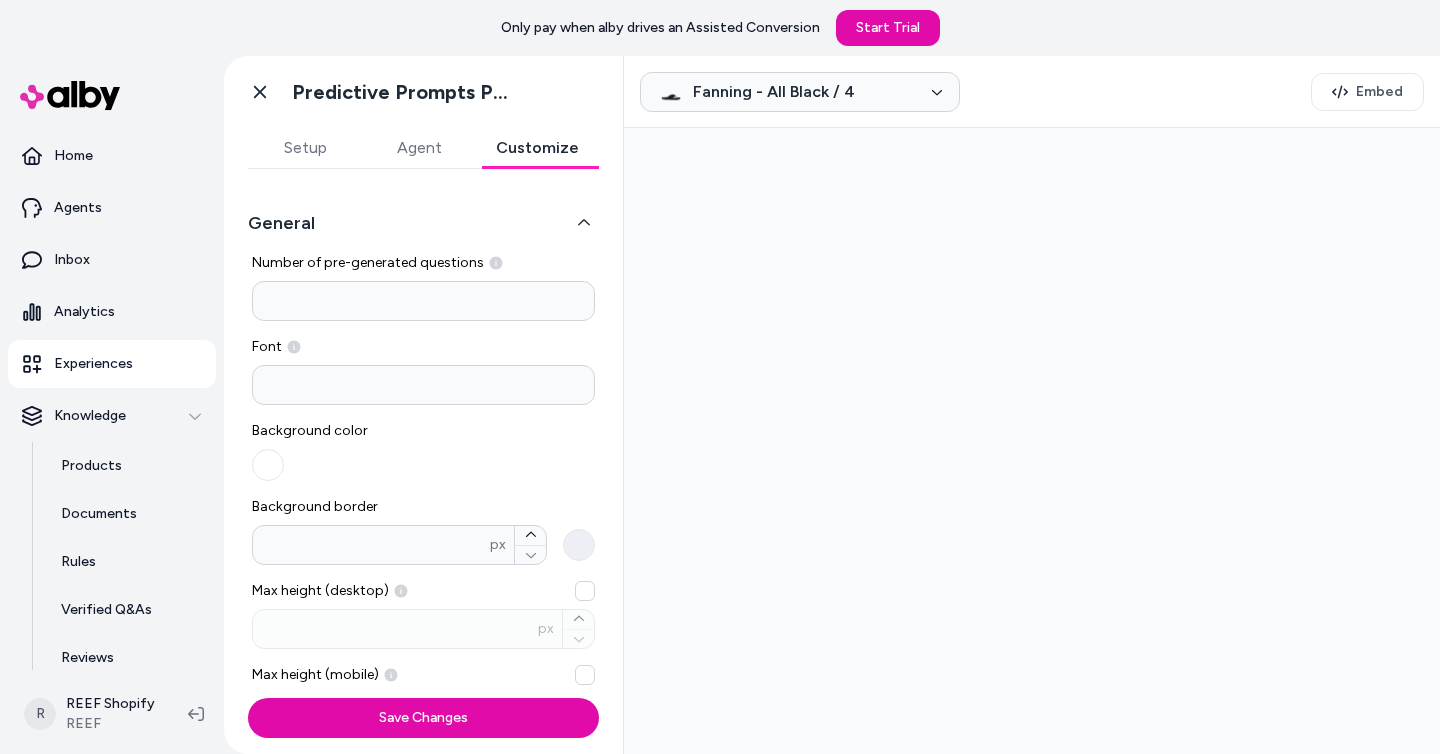 click at bounding box center [423, 385] 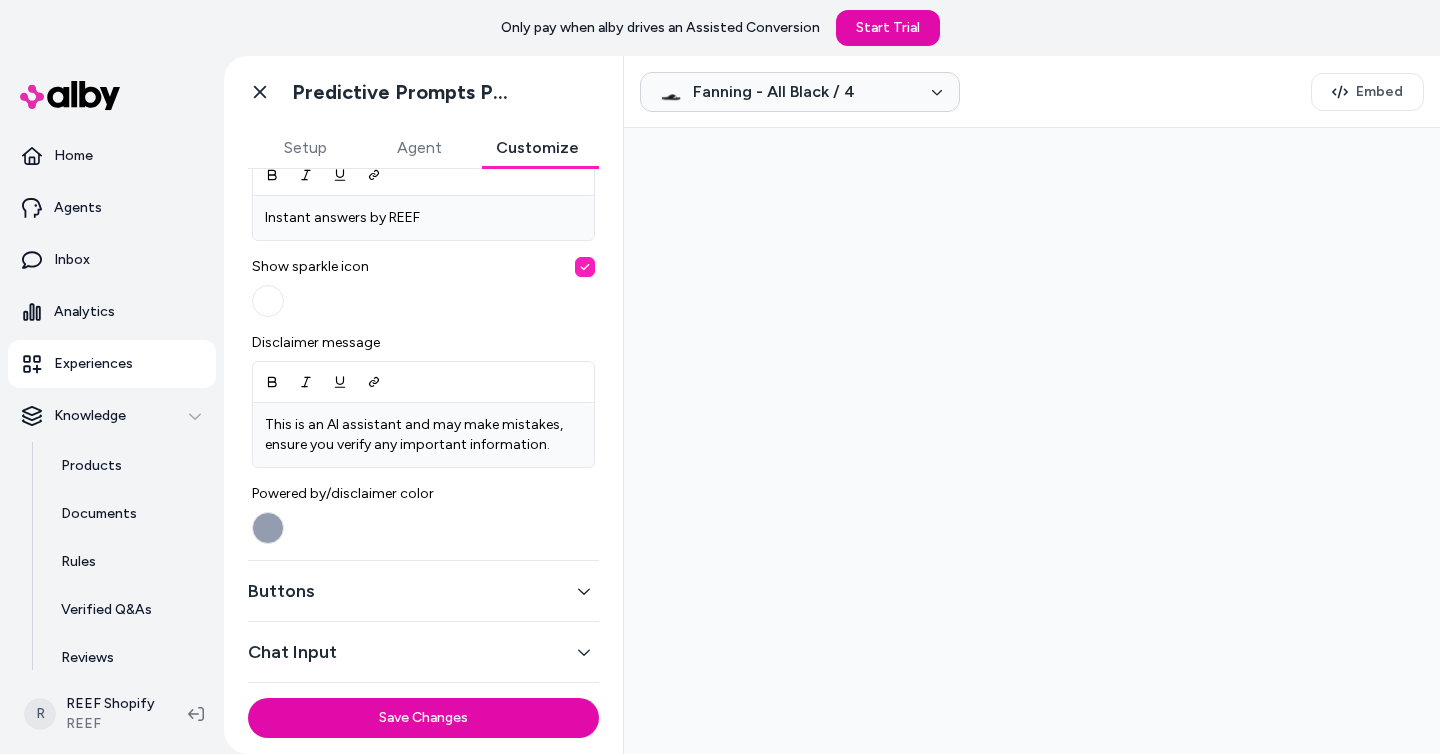 scroll, scrollTop: 761, scrollLeft: 0, axis: vertical 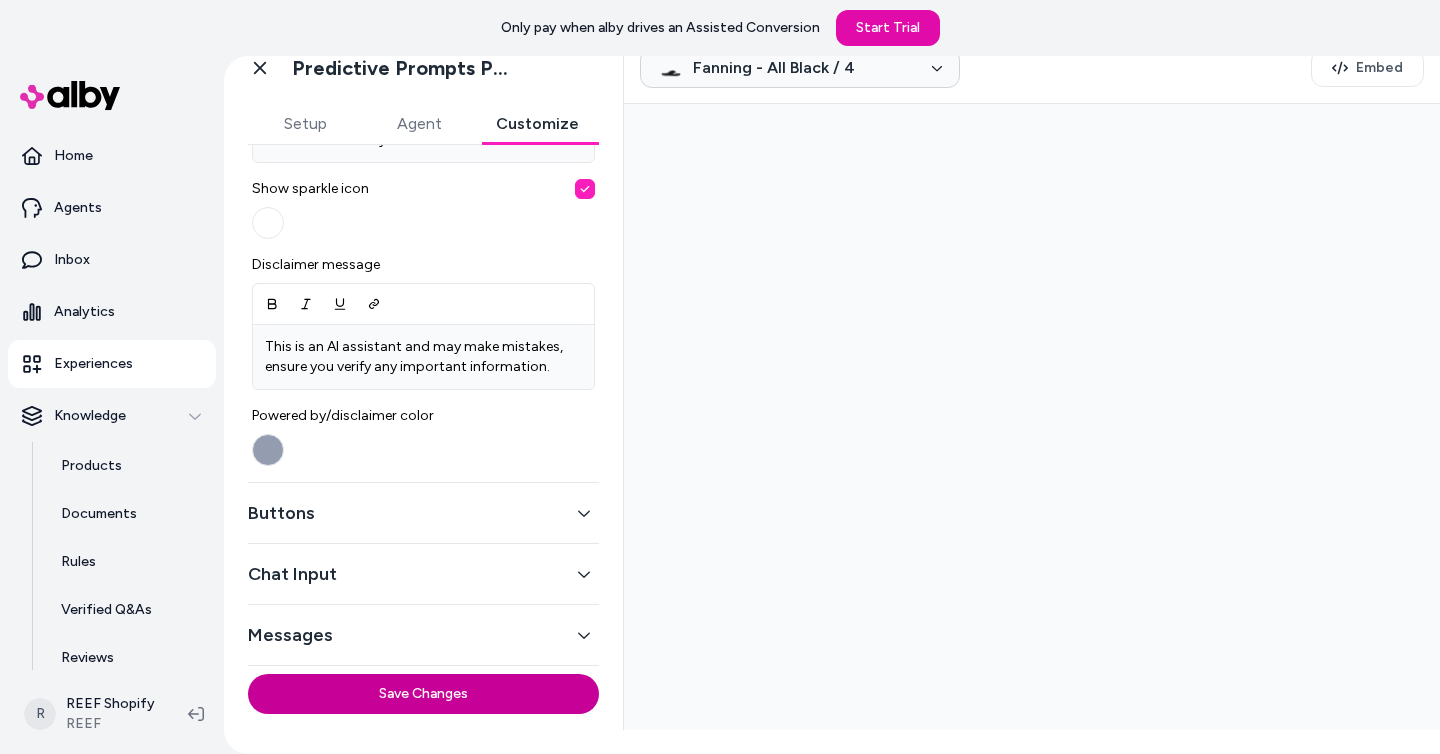 click on "Save Changes" at bounding box center [423, 694] 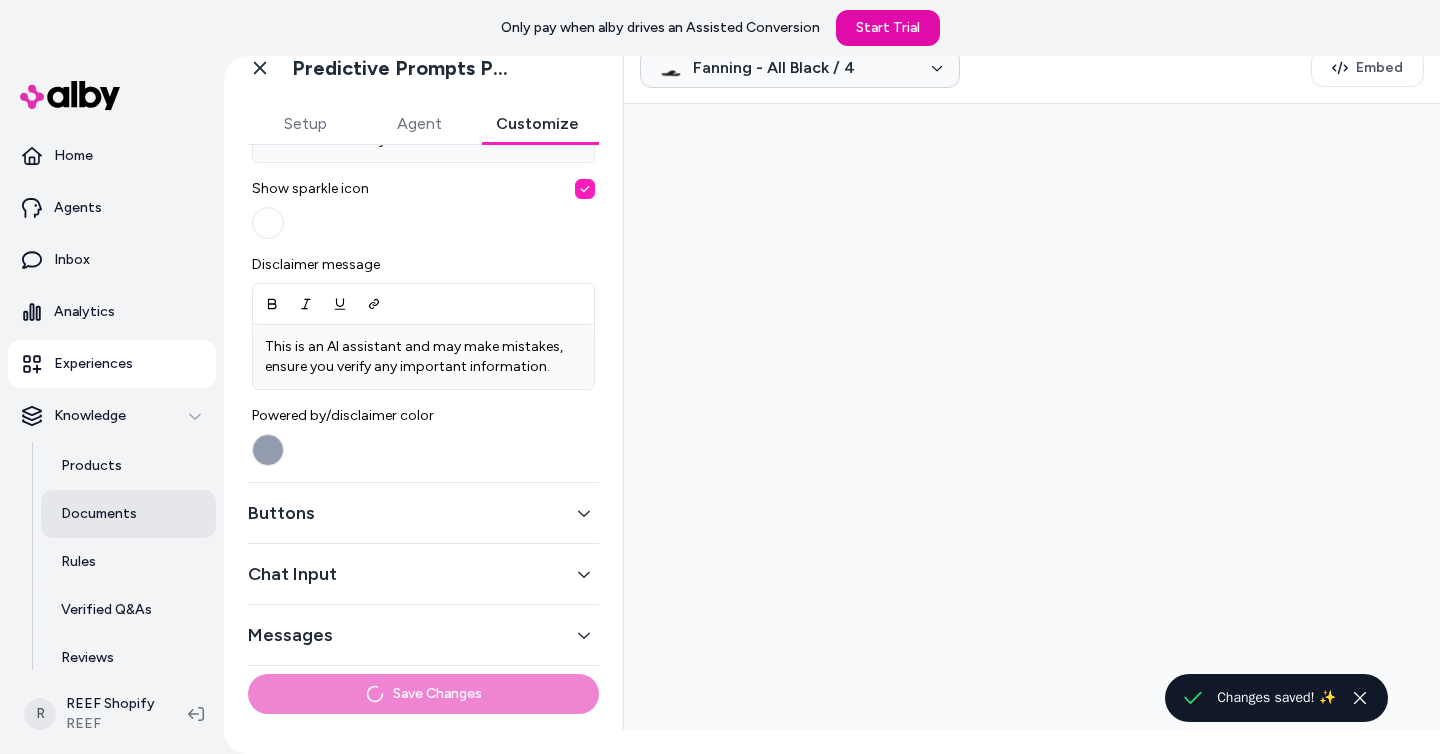 scroll, scrollTop: 112, scrollLeft: 0, axis: vertical 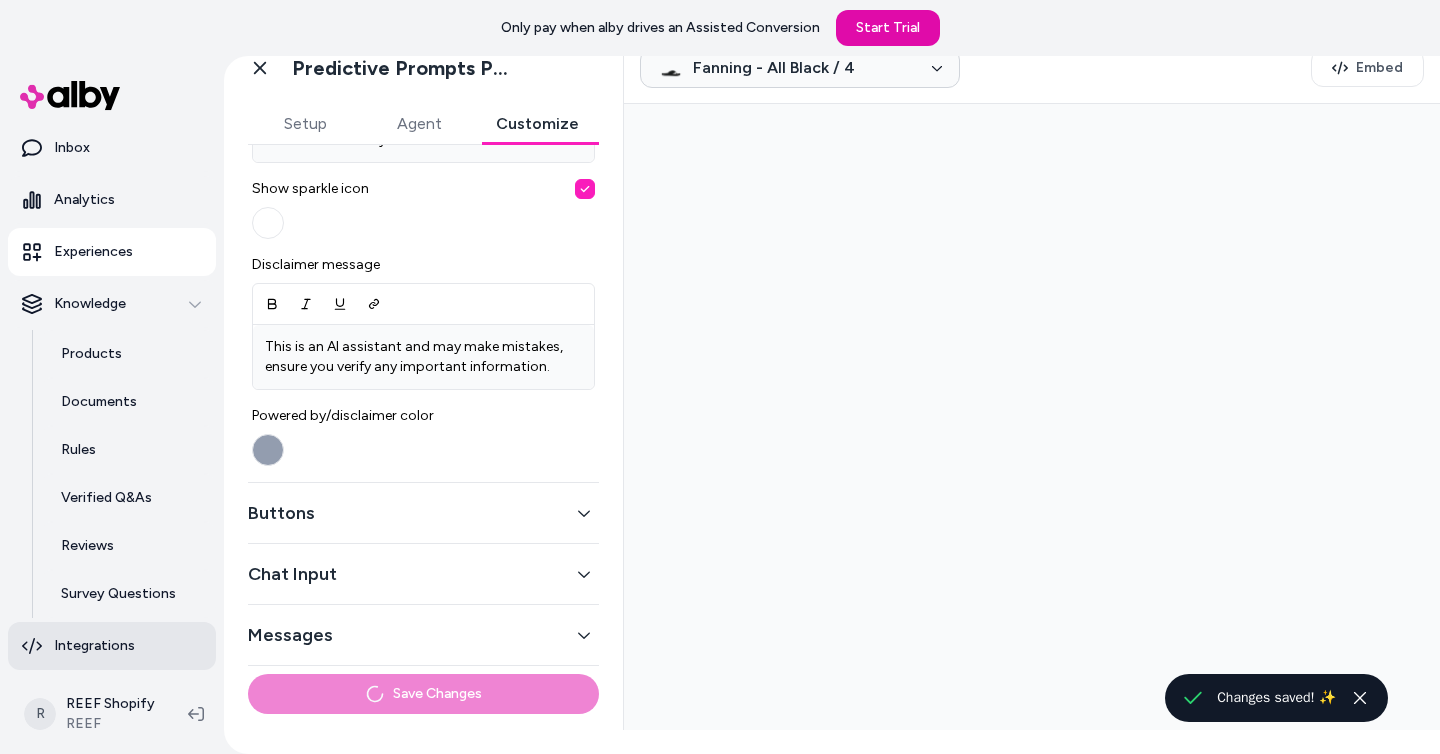 click on "Integrations" at bounding box center [94, 646] 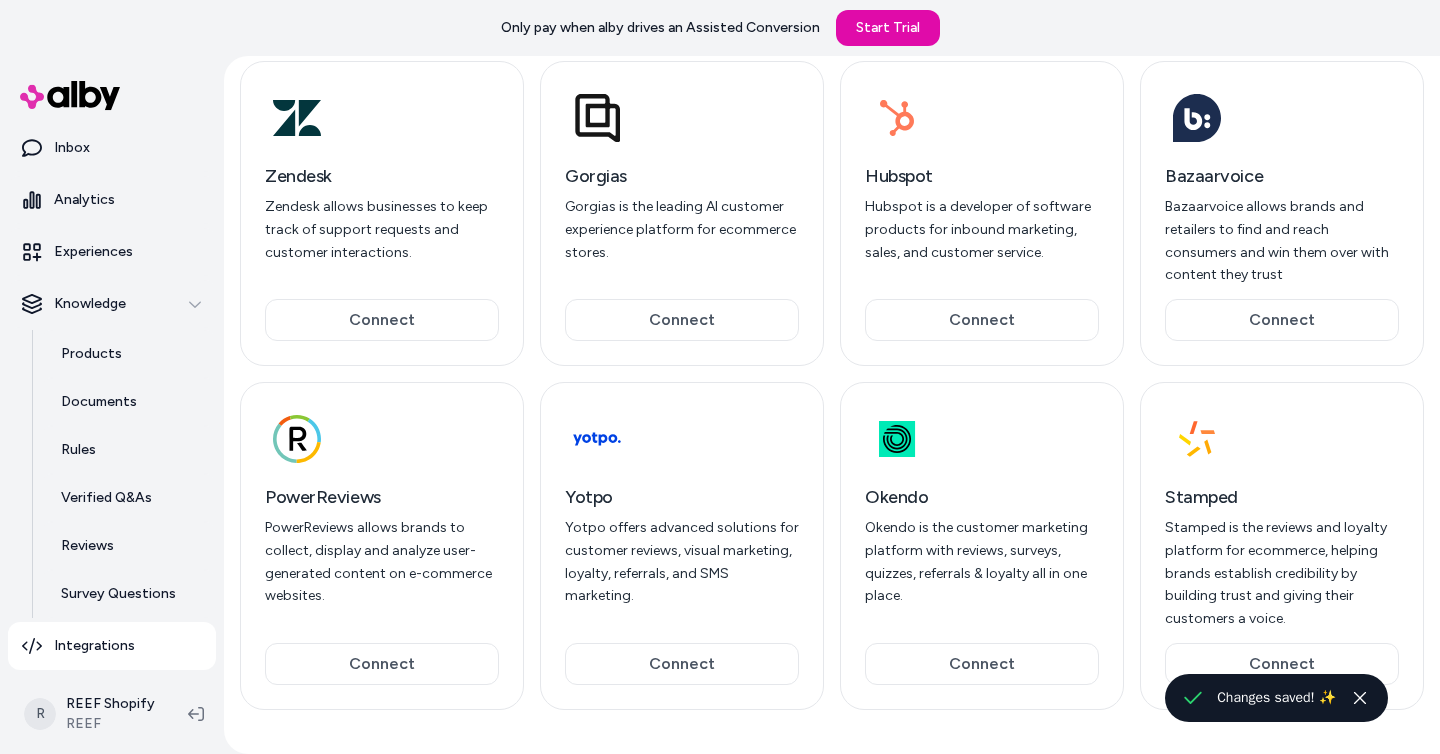 scroll, scrollTop: 239, scrollLeft: 0, axis: vertical 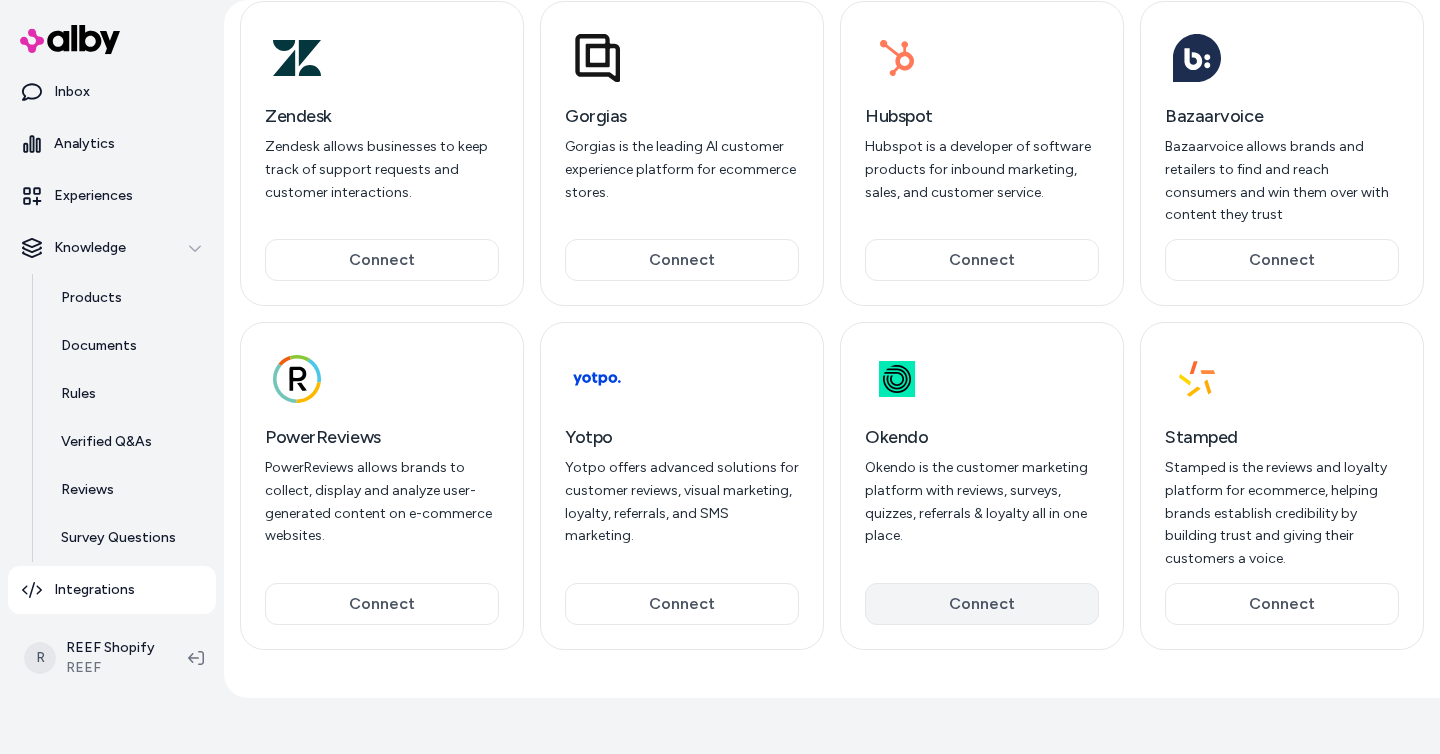 click on "Connect" at bounding box center (982, 604) 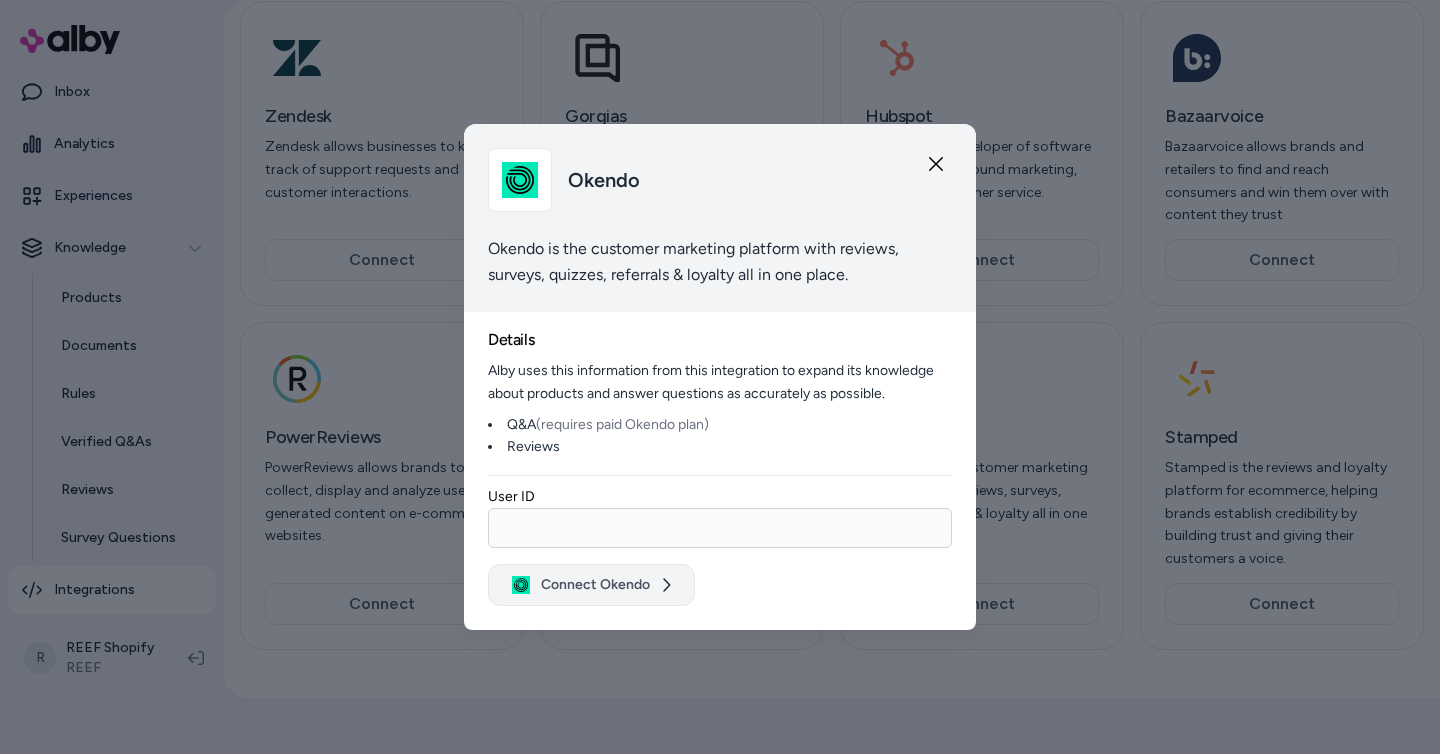 click on "Connect Okendo" at bounding box center (591, 585) 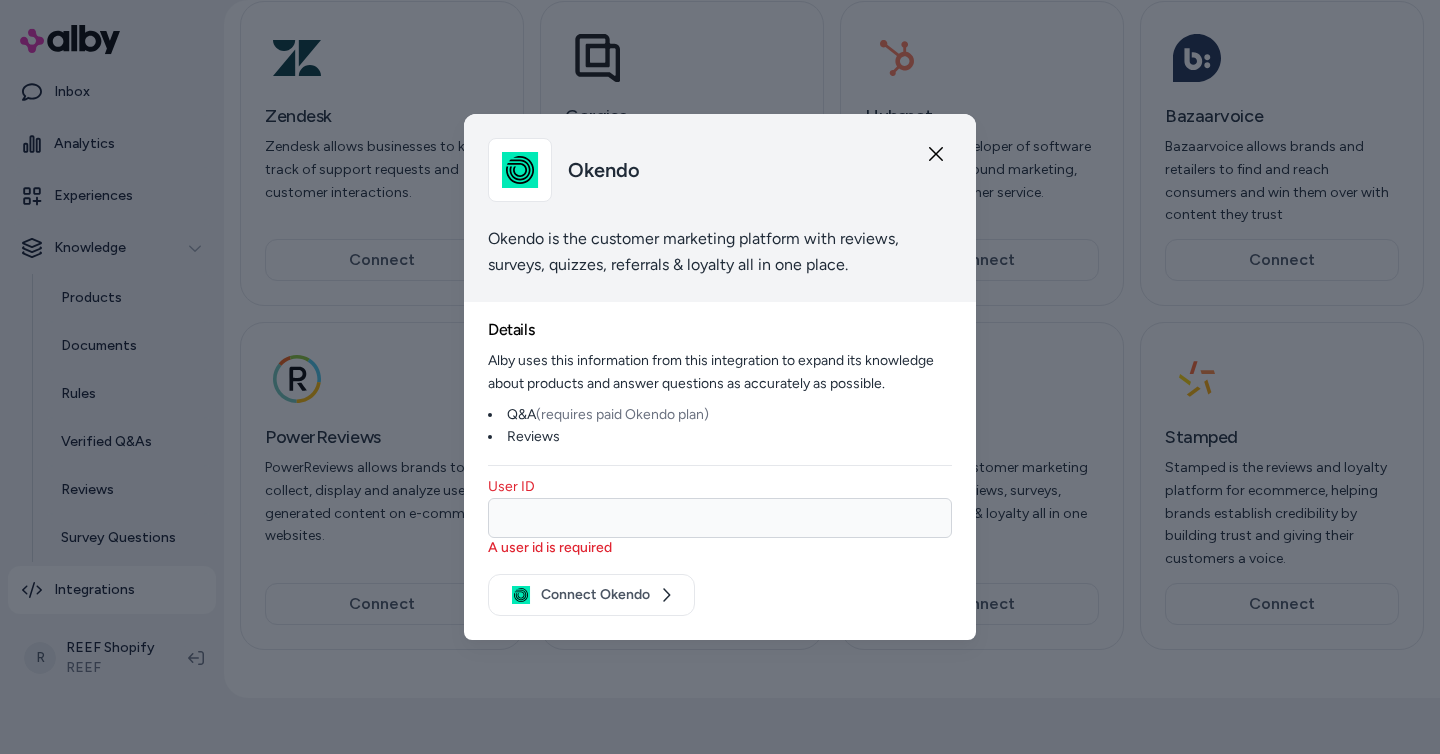 click on "User ID" at bounding box center [720, 518] 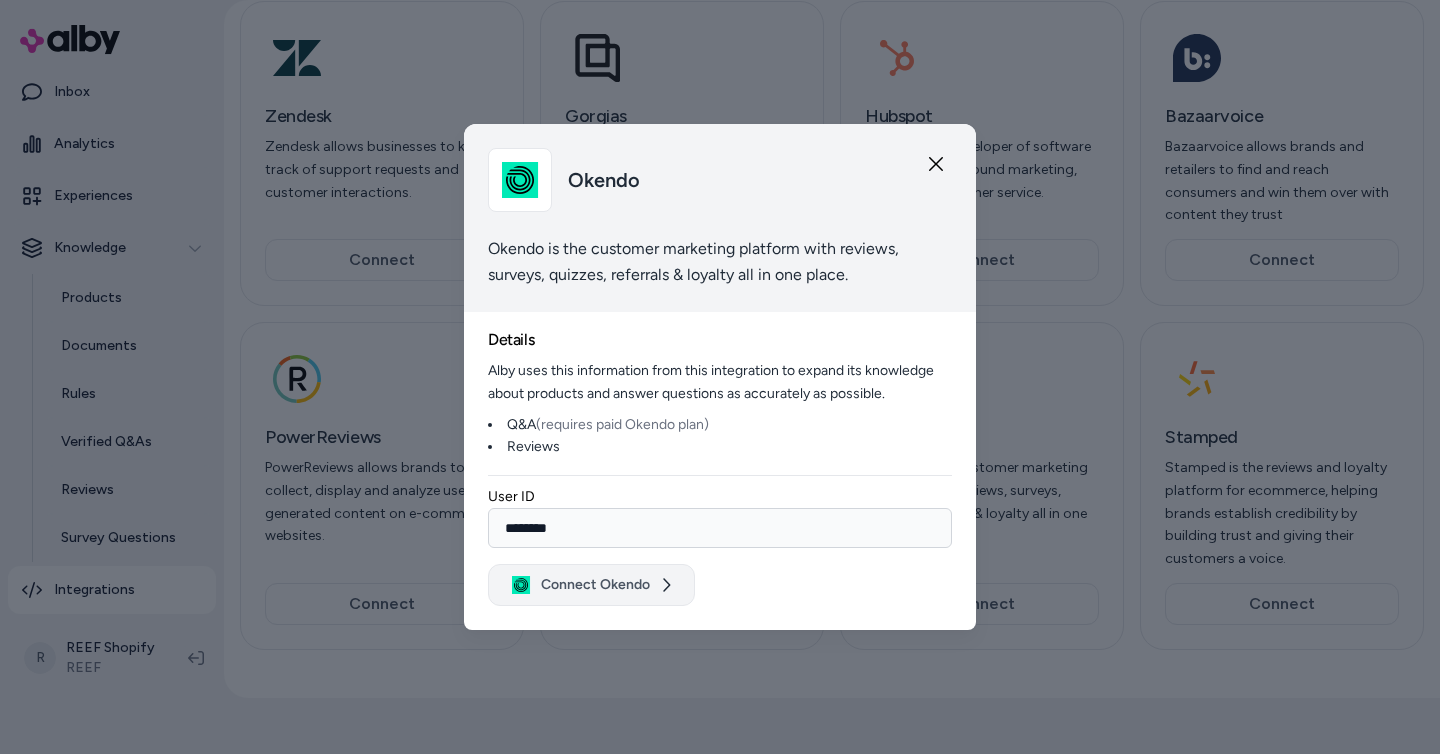 click on "Connect Okendo" at bounding box center [591, 585] 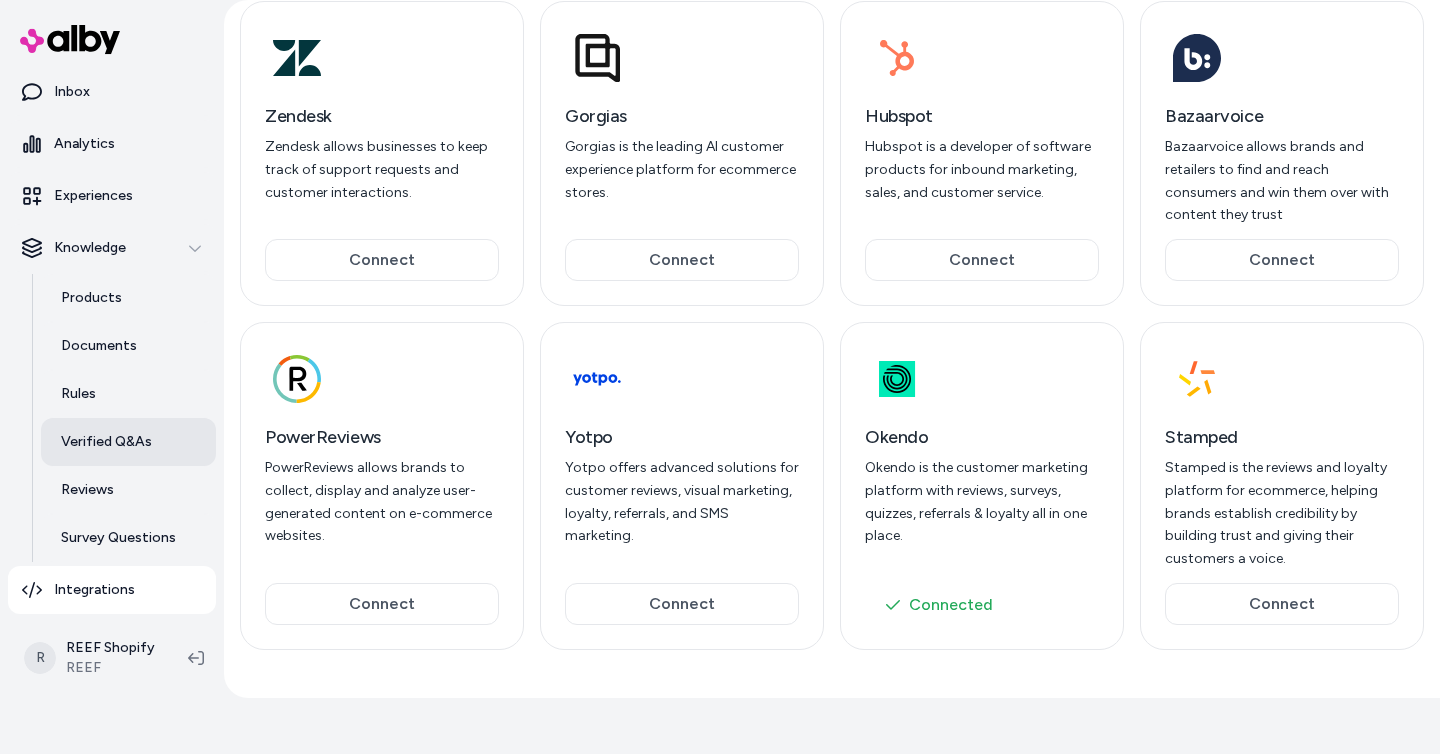 click on "Verified Q&As" at bounding box center (106, 442) 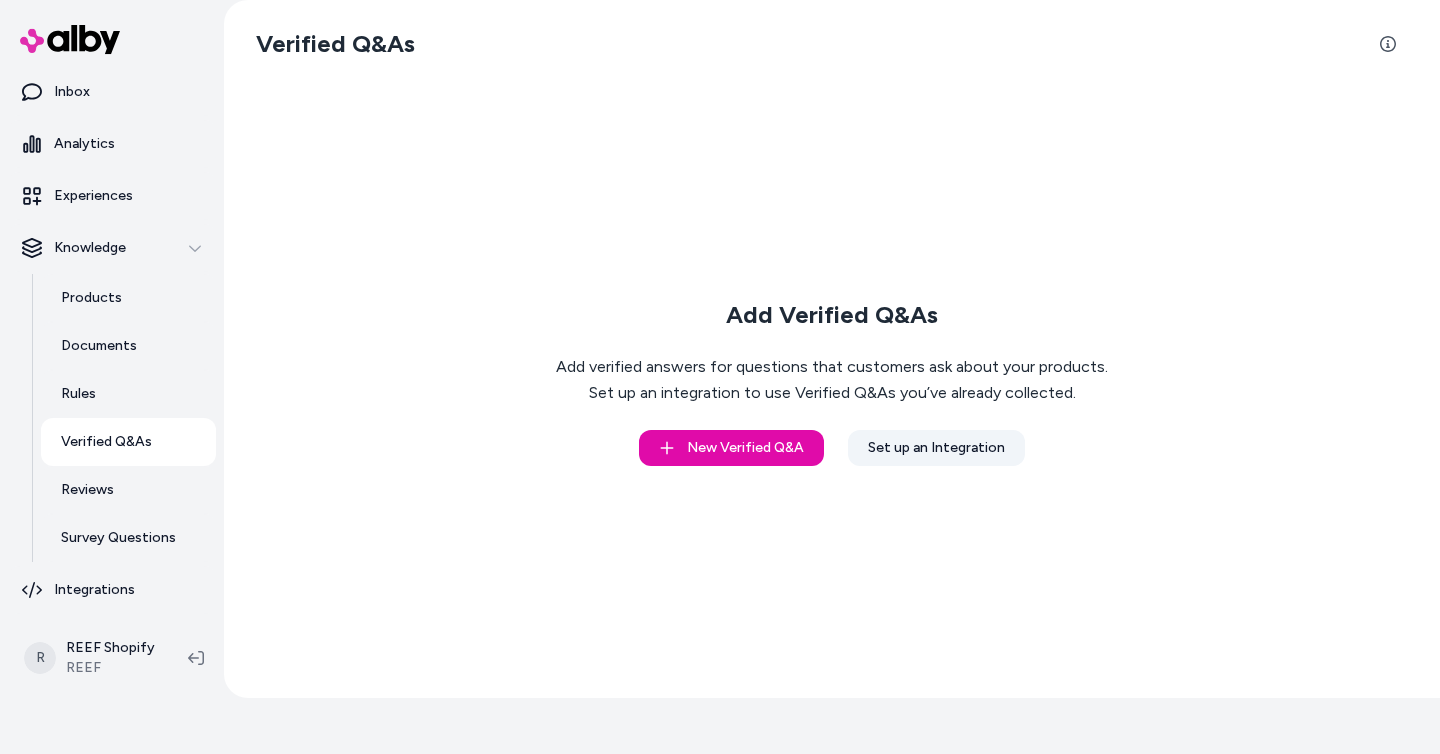 click on "Set up an Integration" at bounding box center (936, 448) 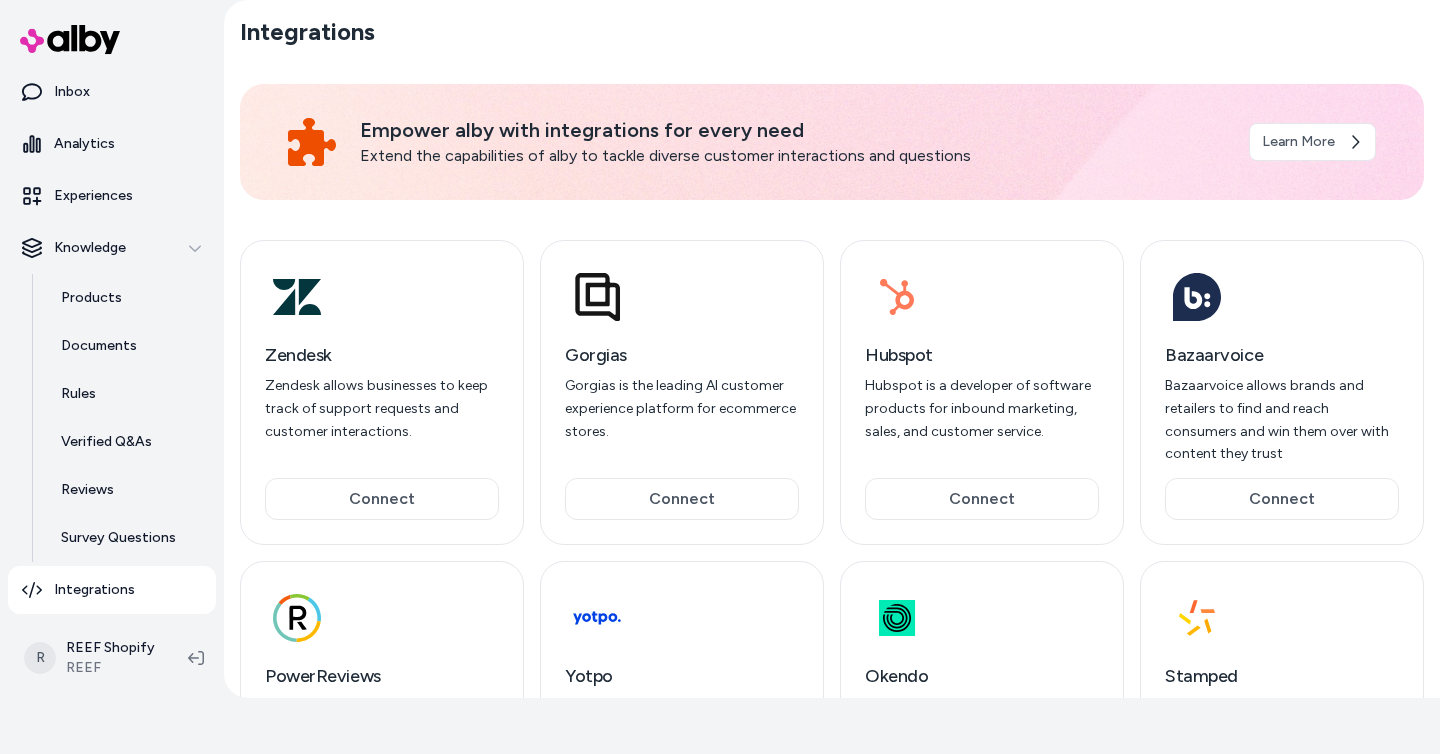 scroll, scrollTop: 239, scrollLeft: 0, axis: vertical 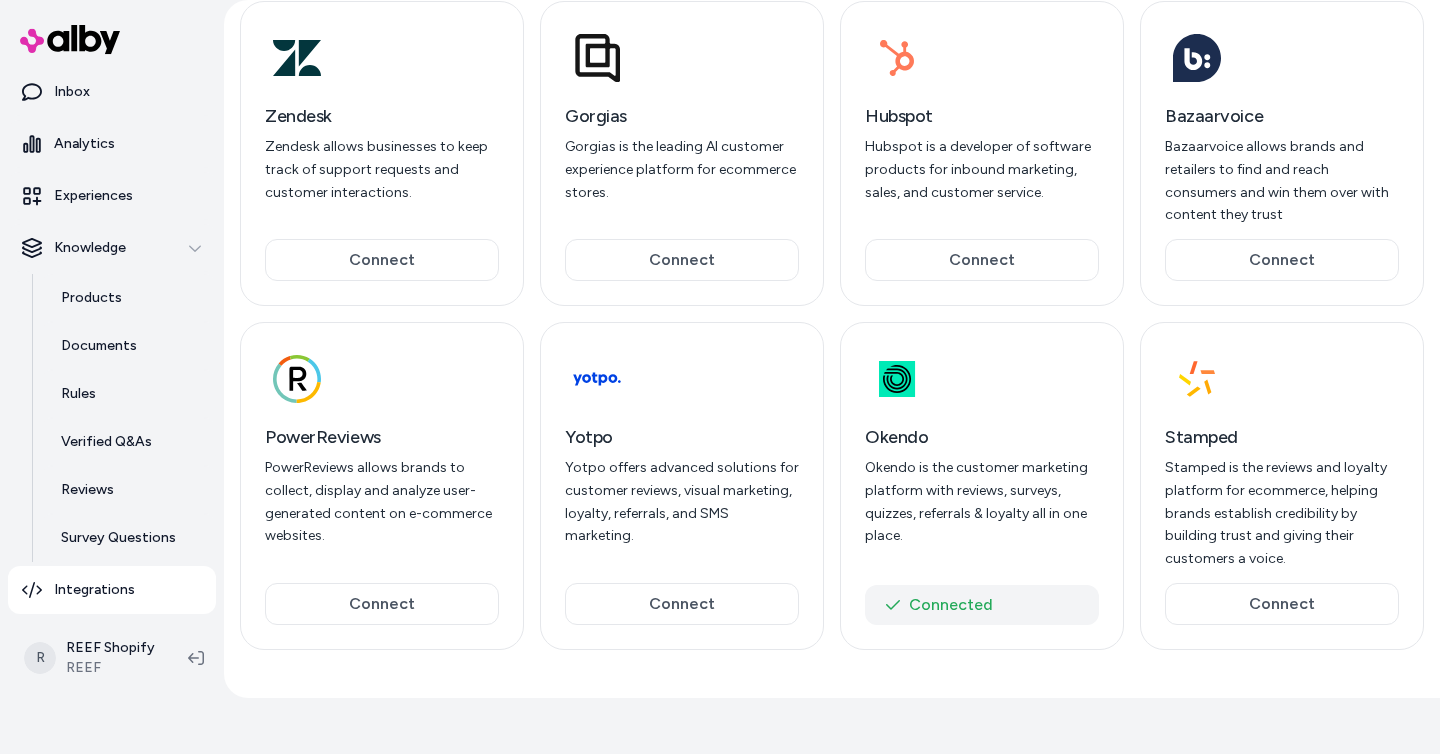 click on "Connected" at bounding box center (982, 605) 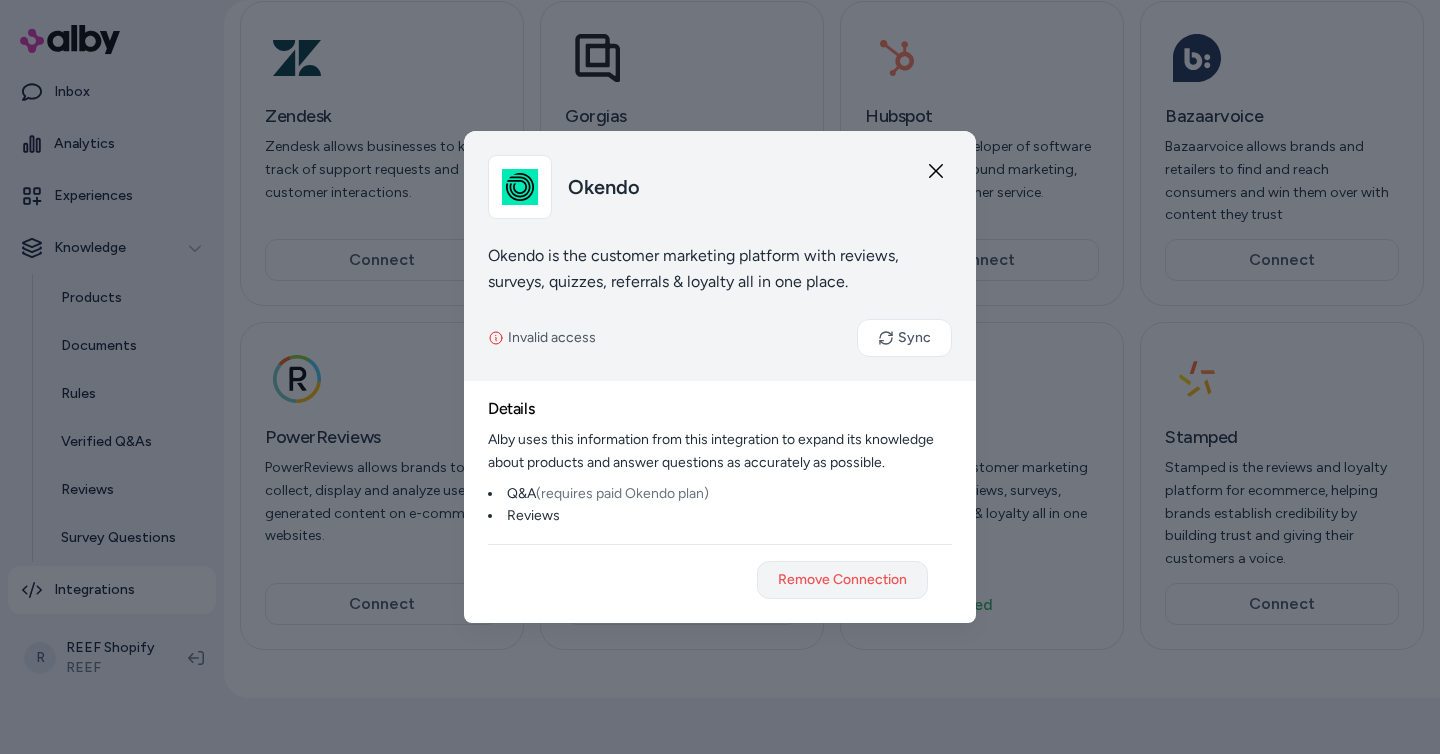 click on "Remove Connection" at bounding box center (842, 580) 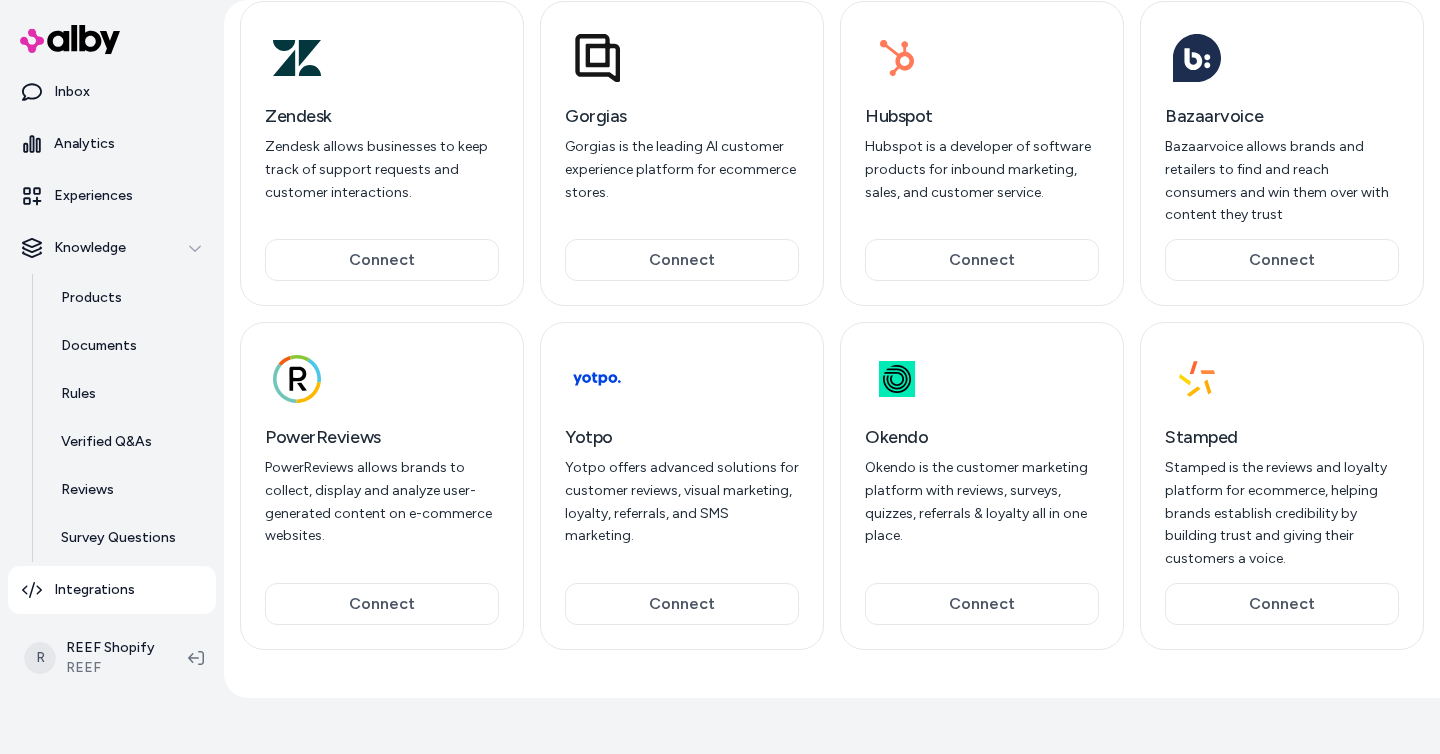 click on "Connect" at bounding box center [982, 604] 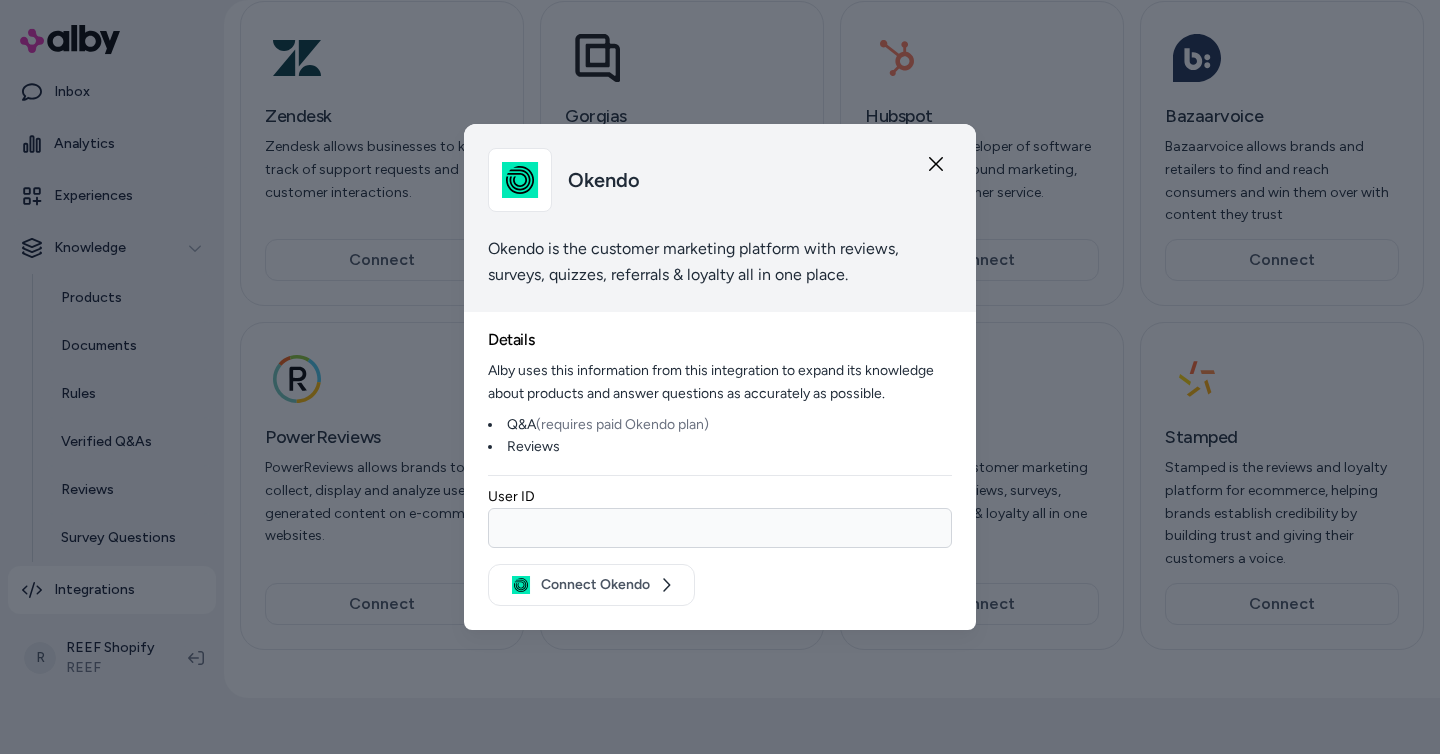 click on "User ID" at bounding box center (720, 528) 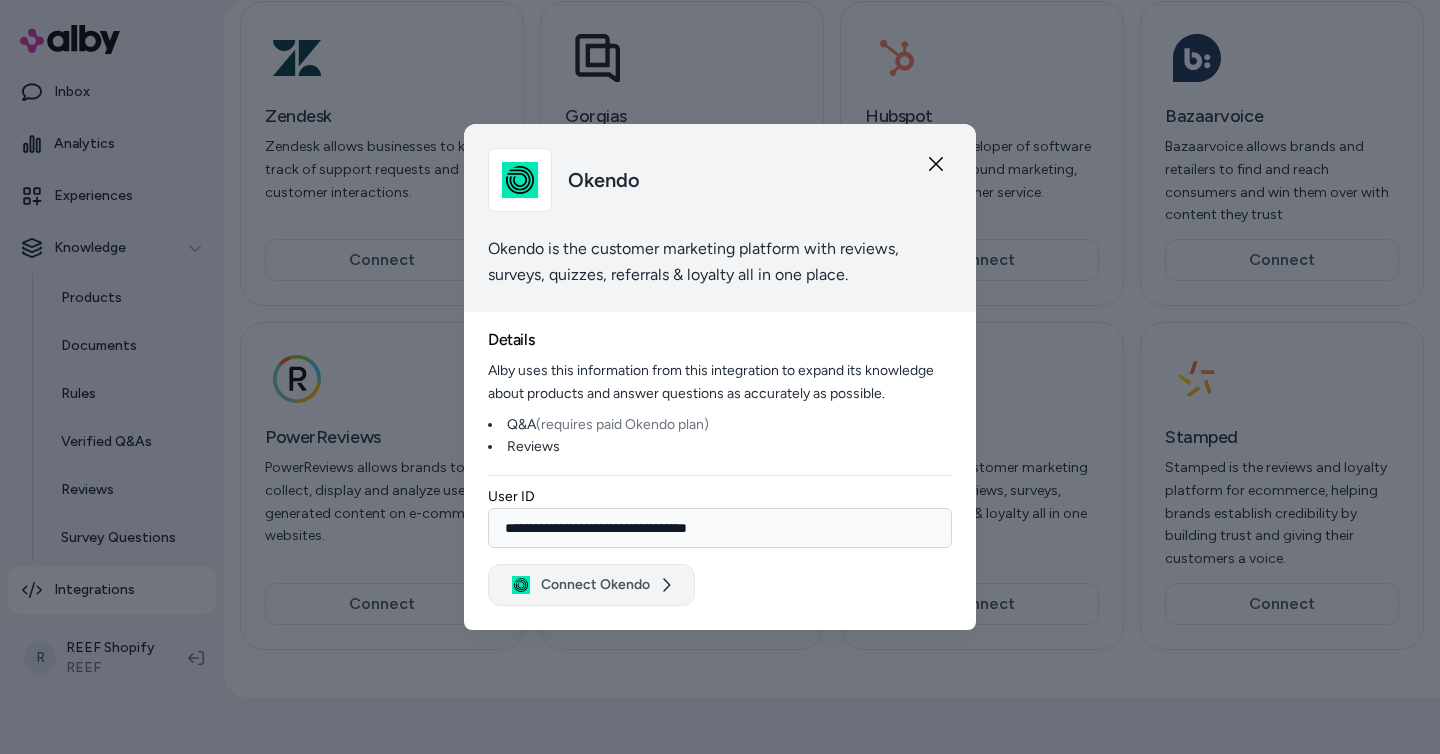 type on "**********" 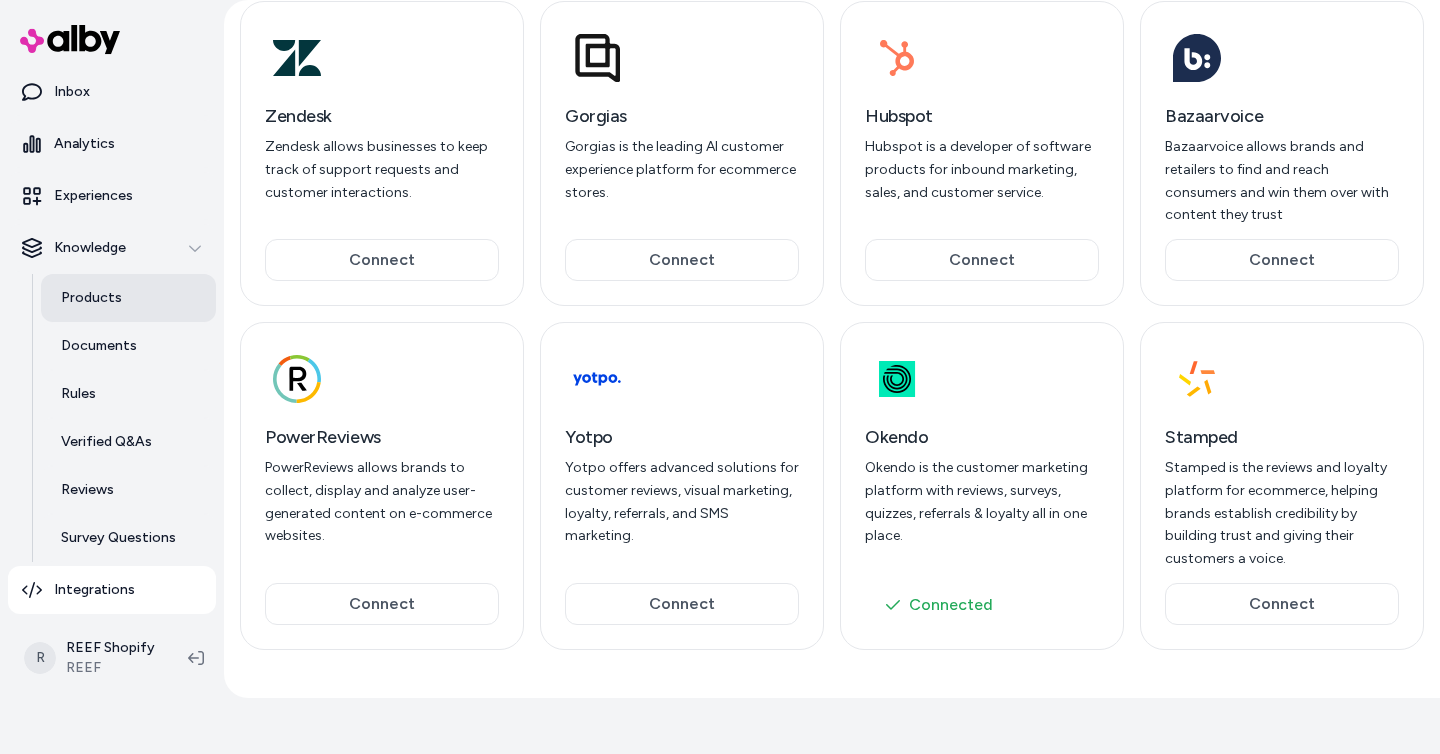 click on "Products" at bounding box center [91, 298] 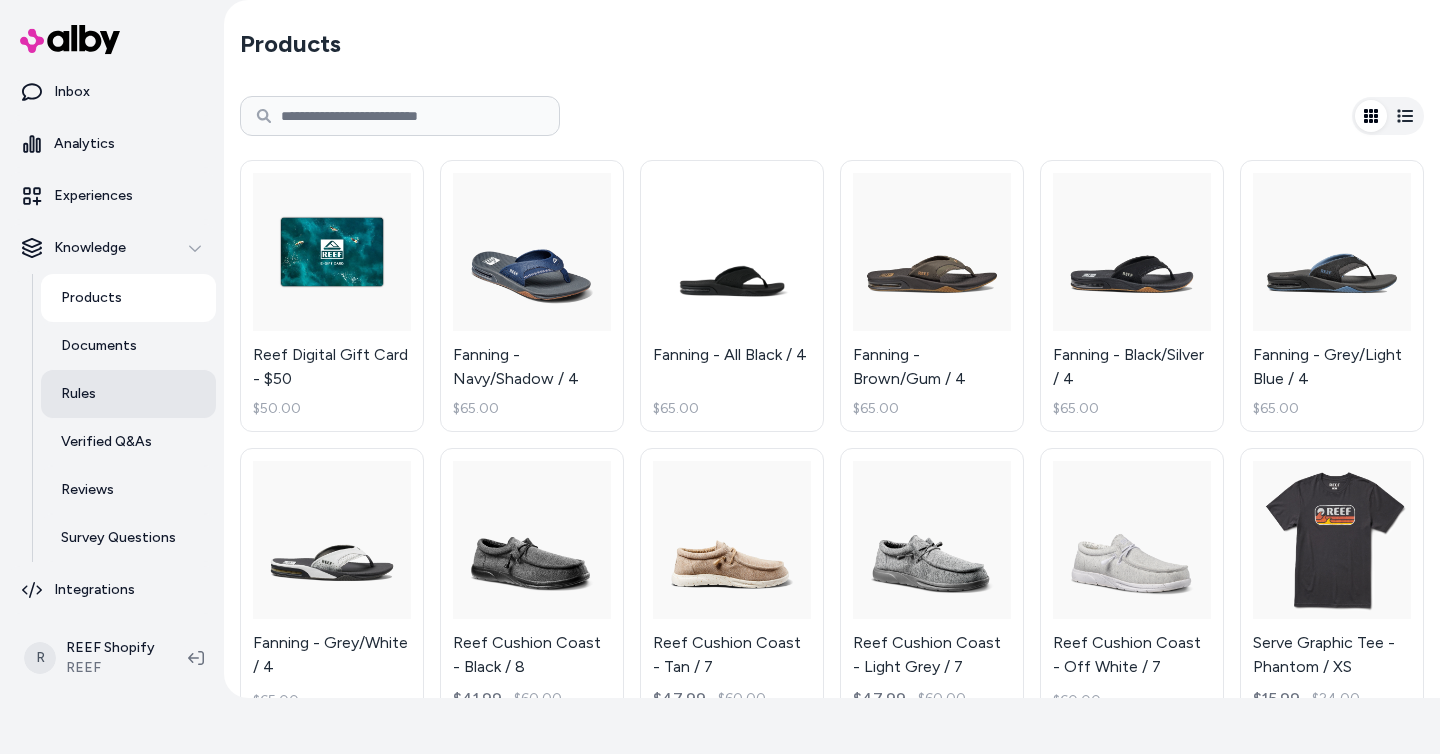 click on "Rules" at bounding box center (78, 394) 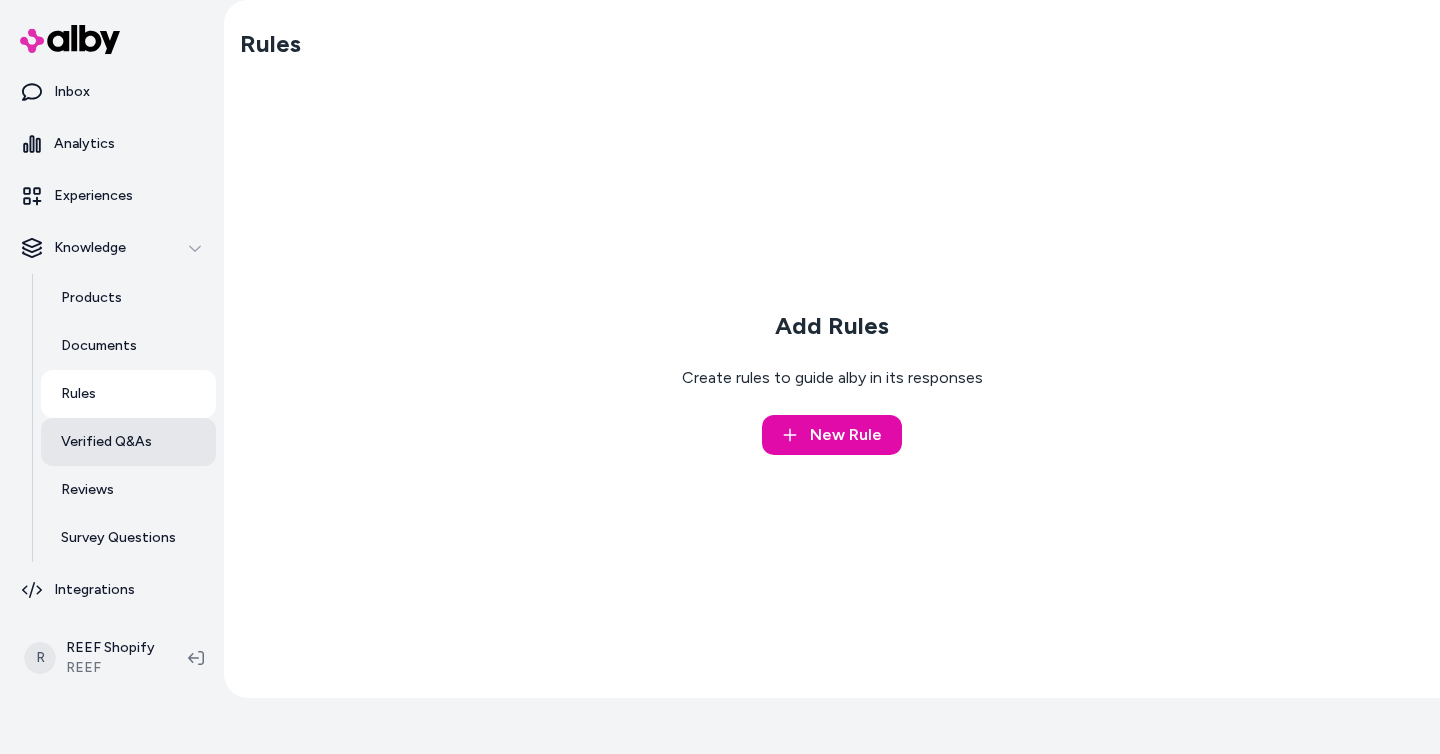 click on "Verified Q&As" at bounding box center (106, 442) 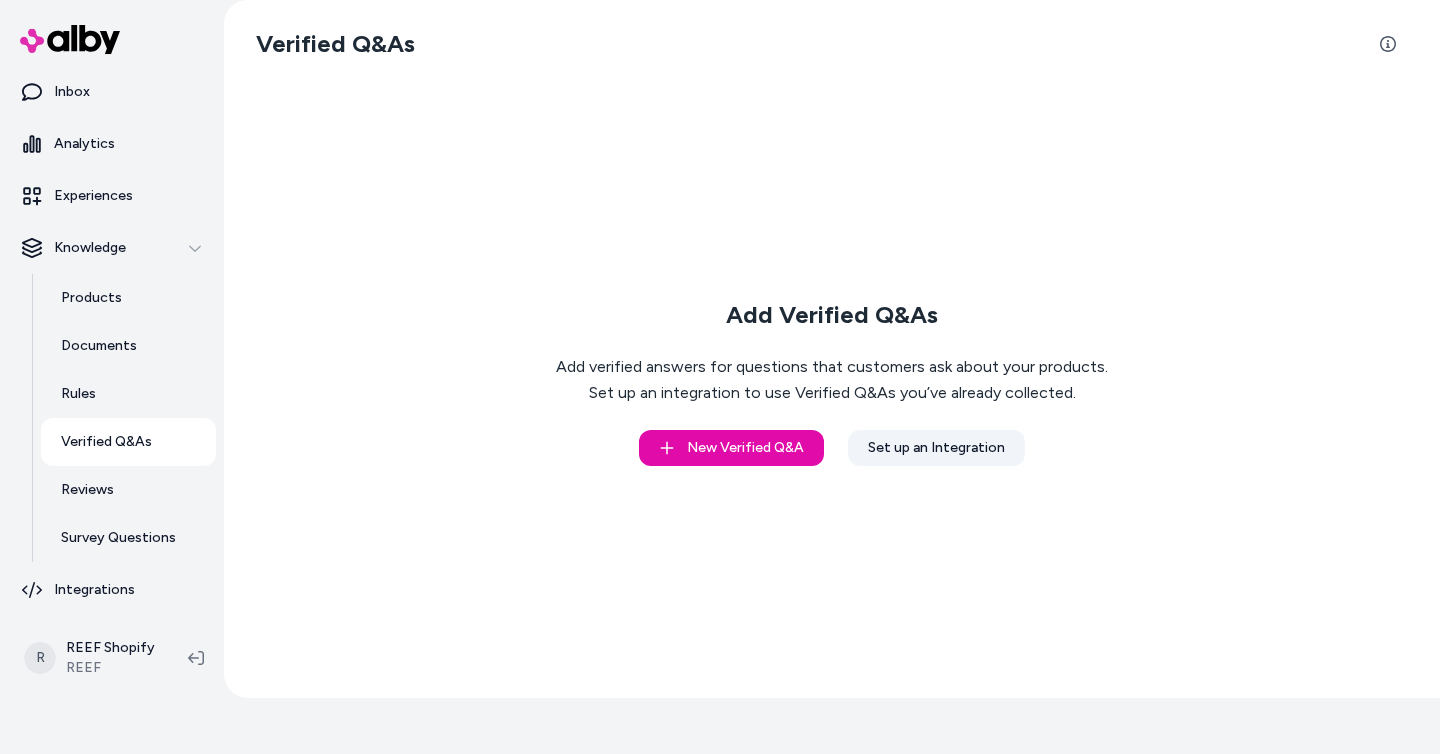 click on "Set up an Integration" at bounding box center (936, 448) 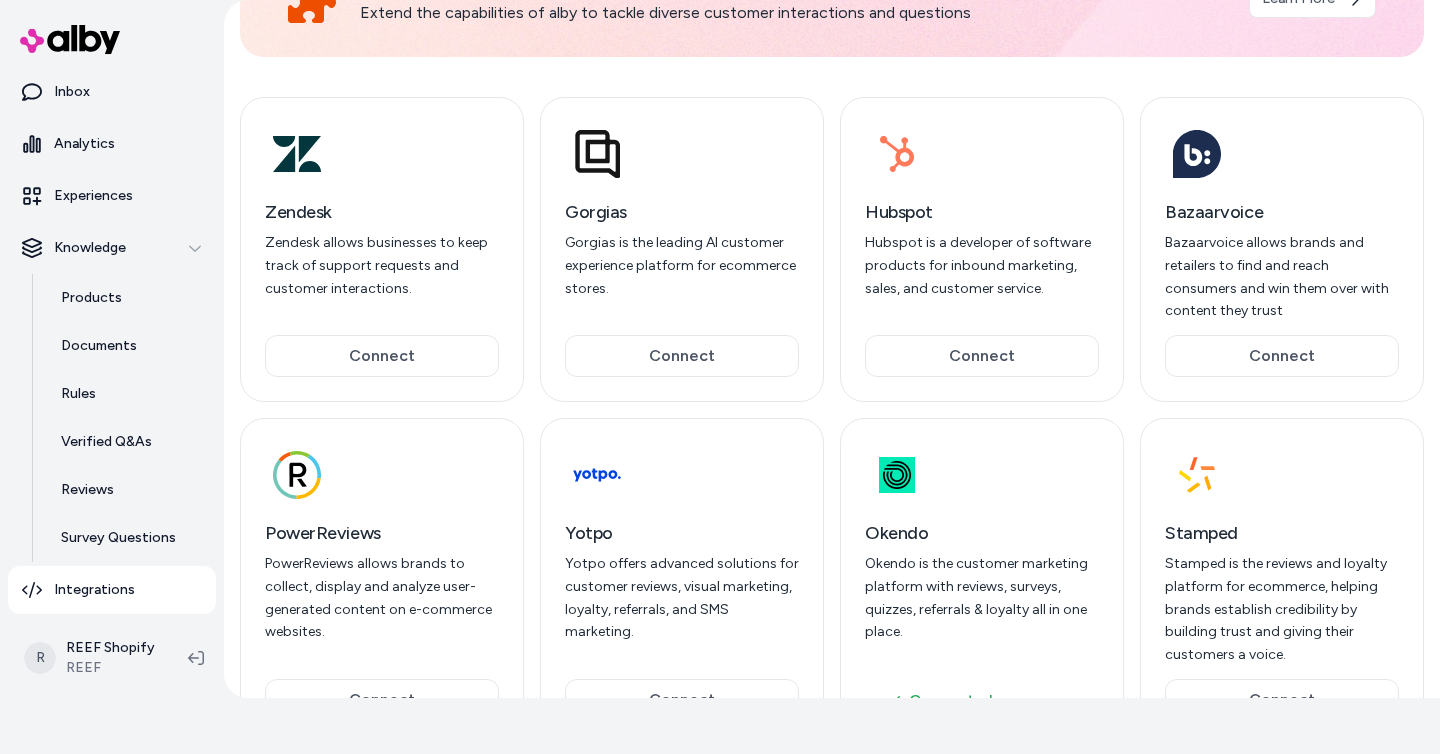 scroll, scrollTop: 239, scrollLeft: 0, axis: vertical 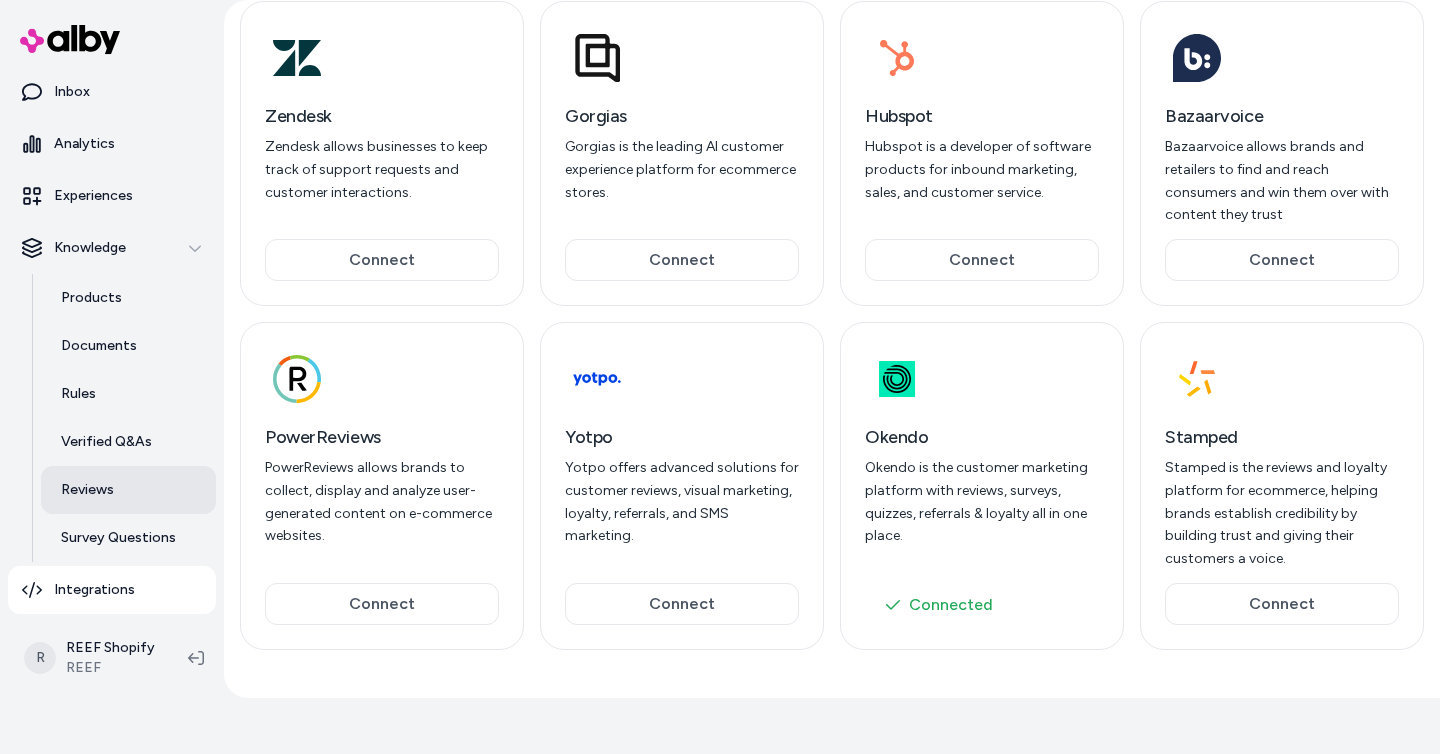 click on "Reviews" at bounding box center (87, 490) 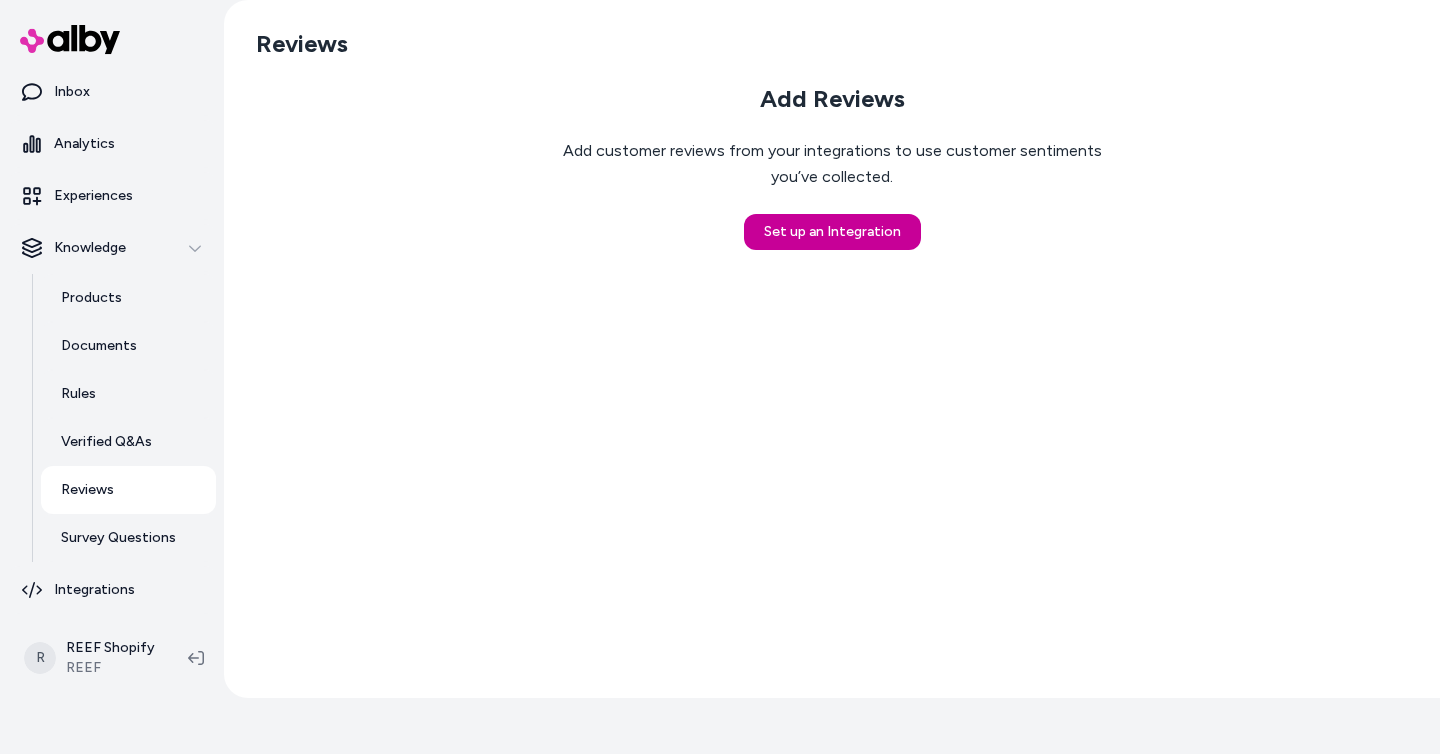 click on "Set up an Integration" at bounding box center [832, 232] 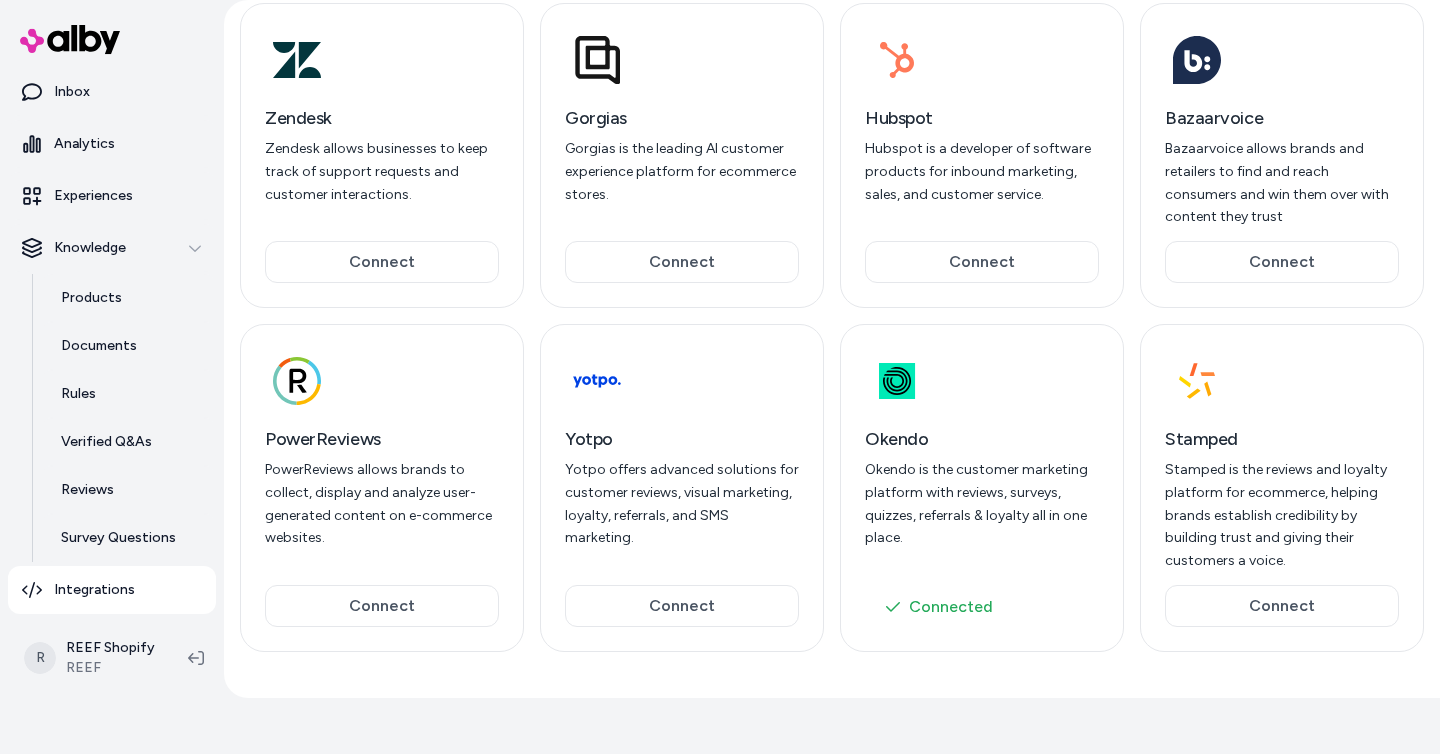 scroll, scrollTop: 239, scrollLeft: 0, axis: vertical 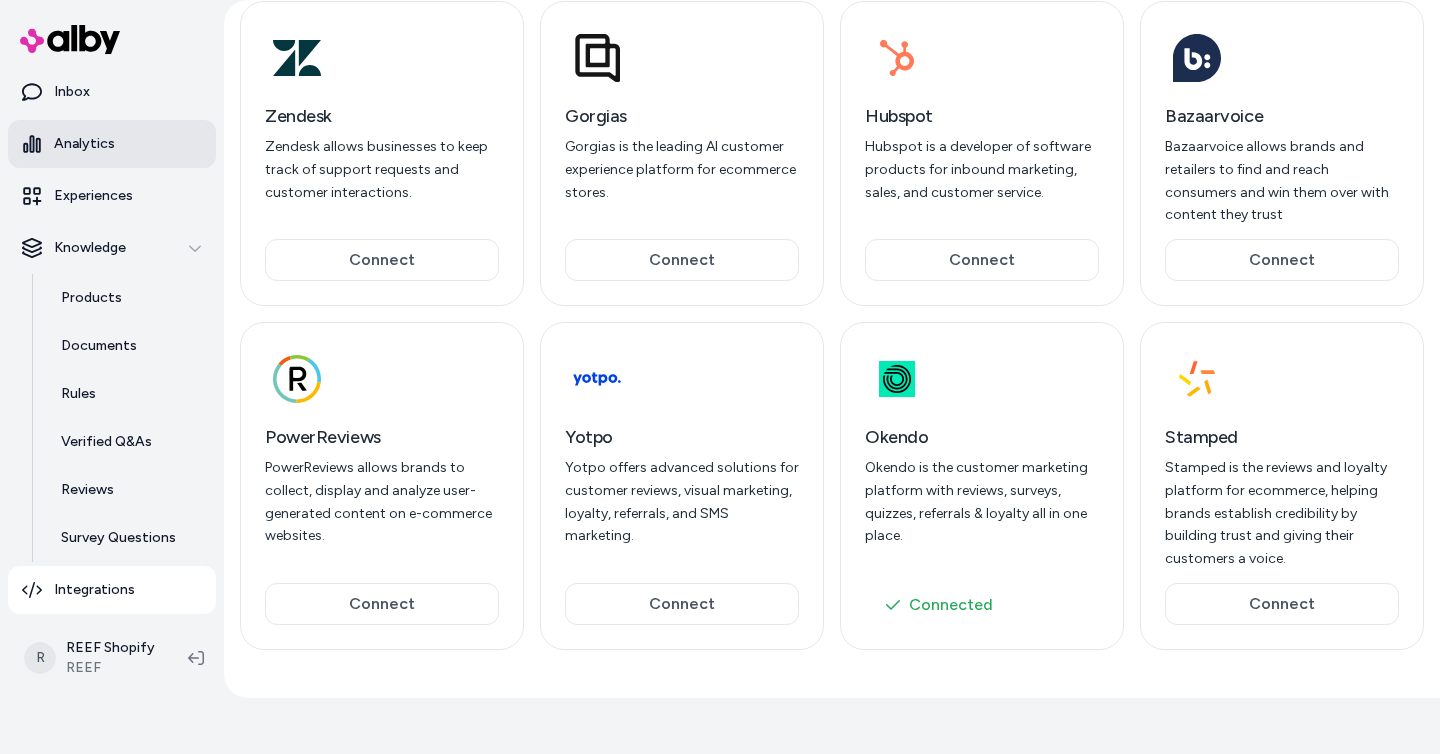 click on "Analytics" at bounding box center [84, 144] 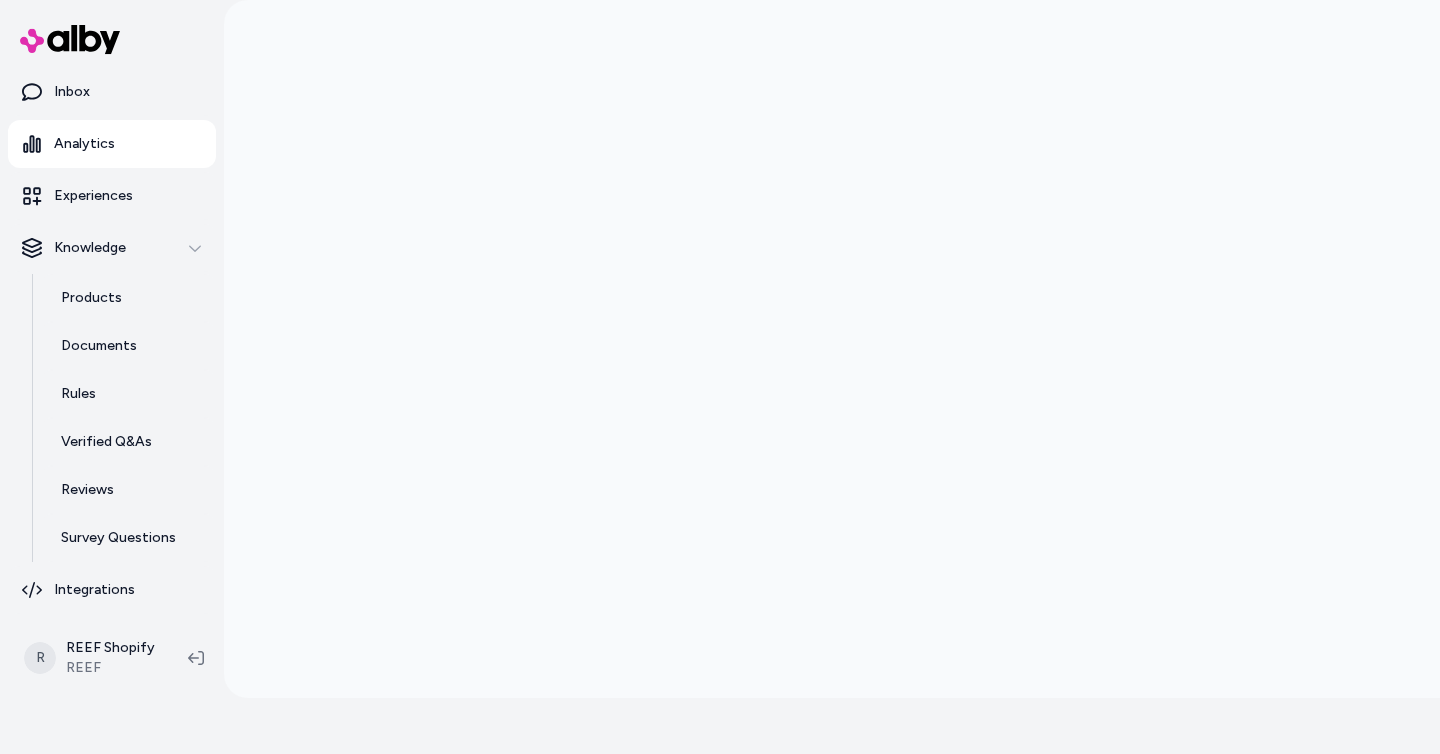 scroll, scrollTop: 0, scrollLeft: 0, axis: both 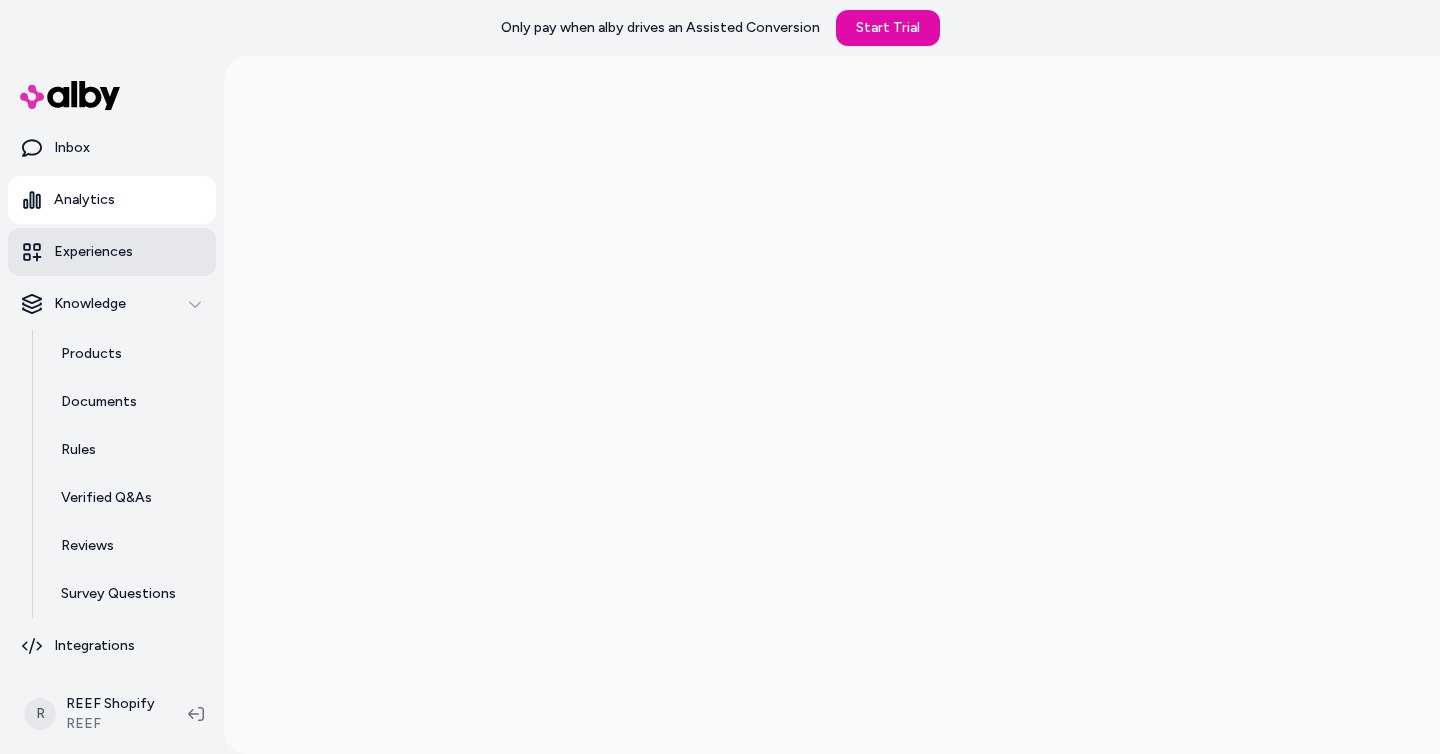 click on "Experiences" at bounding box center (93, 252) 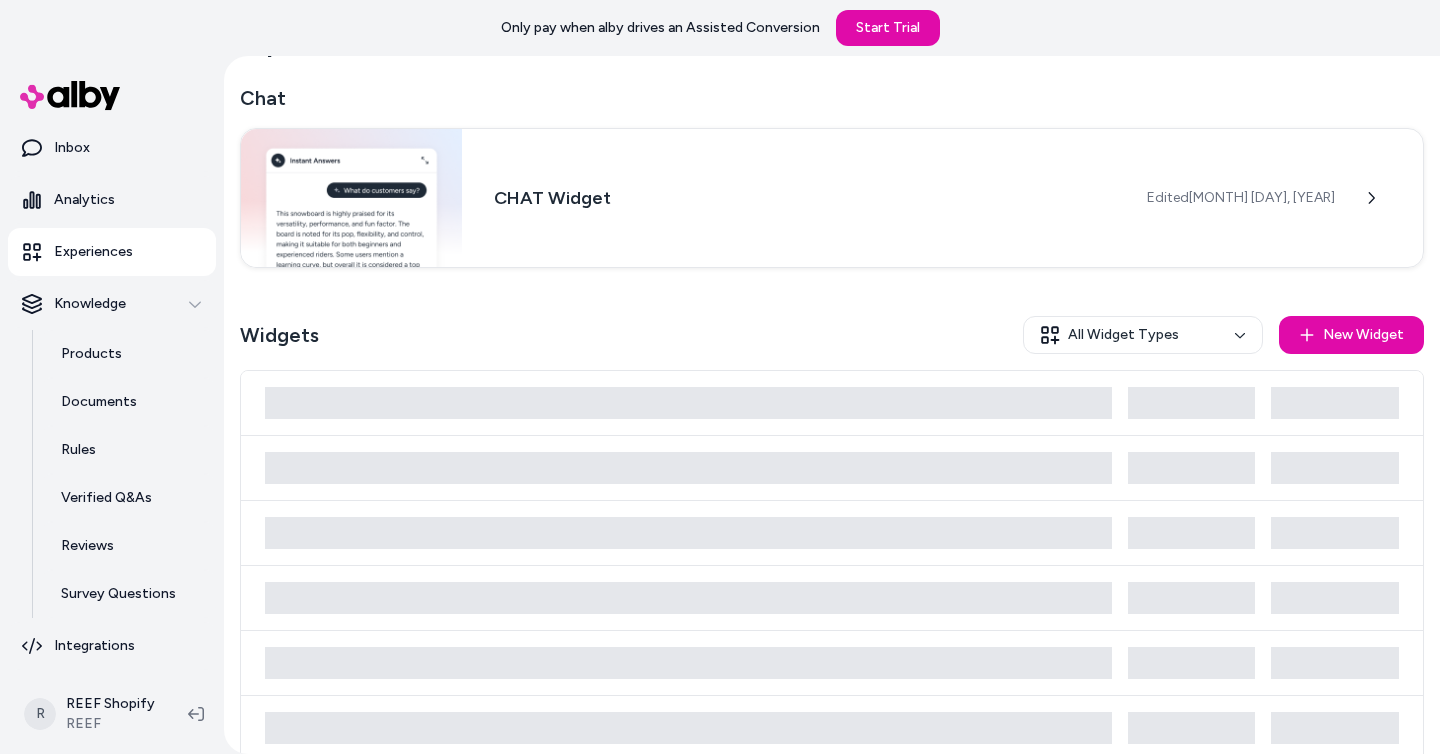 scroll, scrollTop: 0, scrollLeft: 0, axis: both 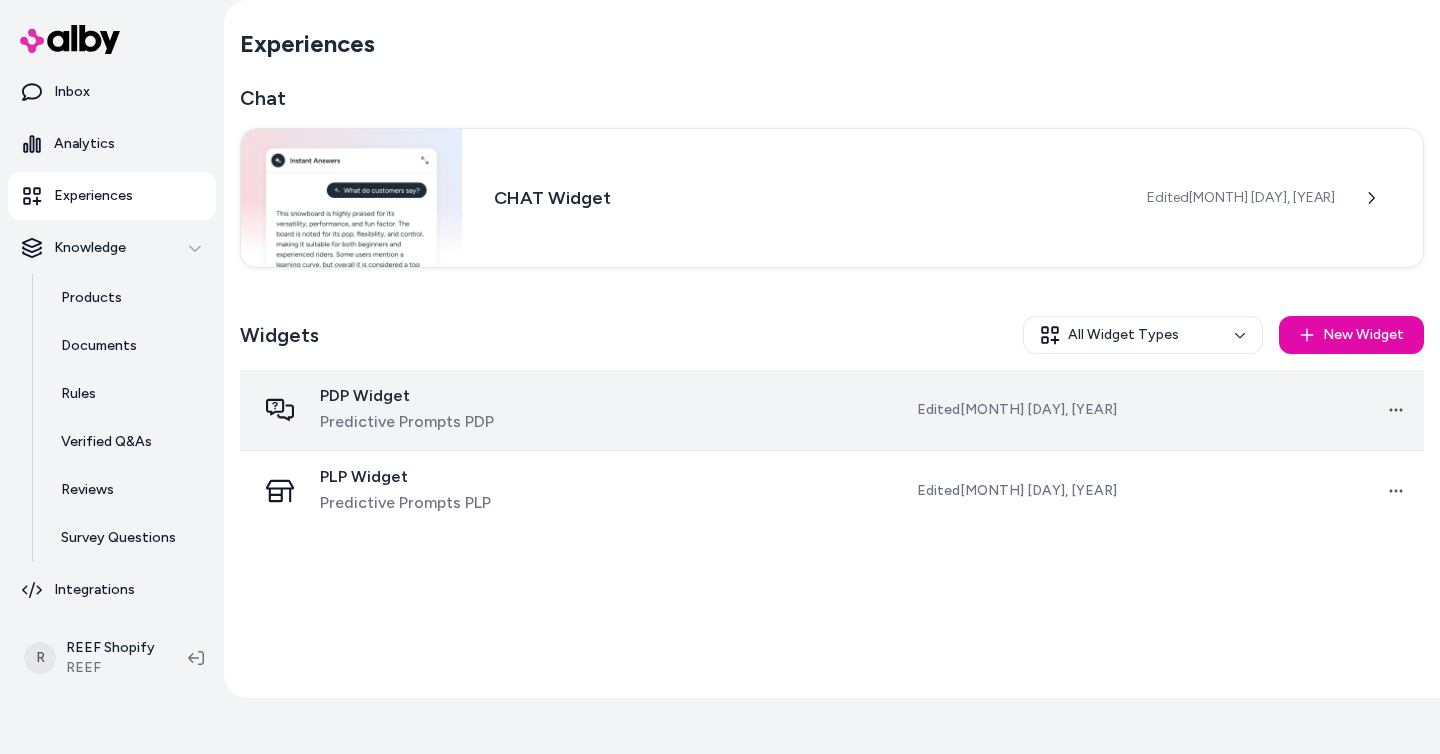 click on "PDP Widget" at bounding box center [407, 396] 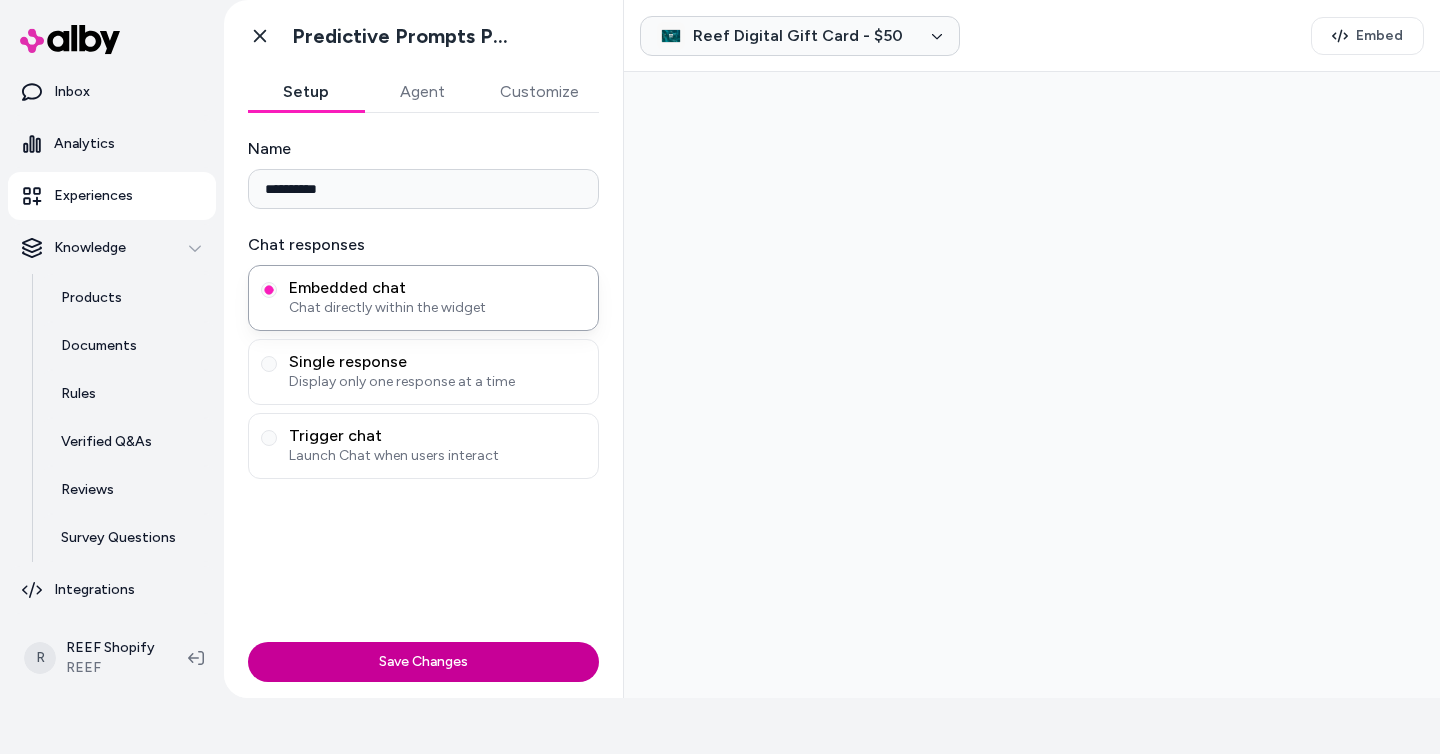 click on "Save Changes" at bounding box center [423, 662] 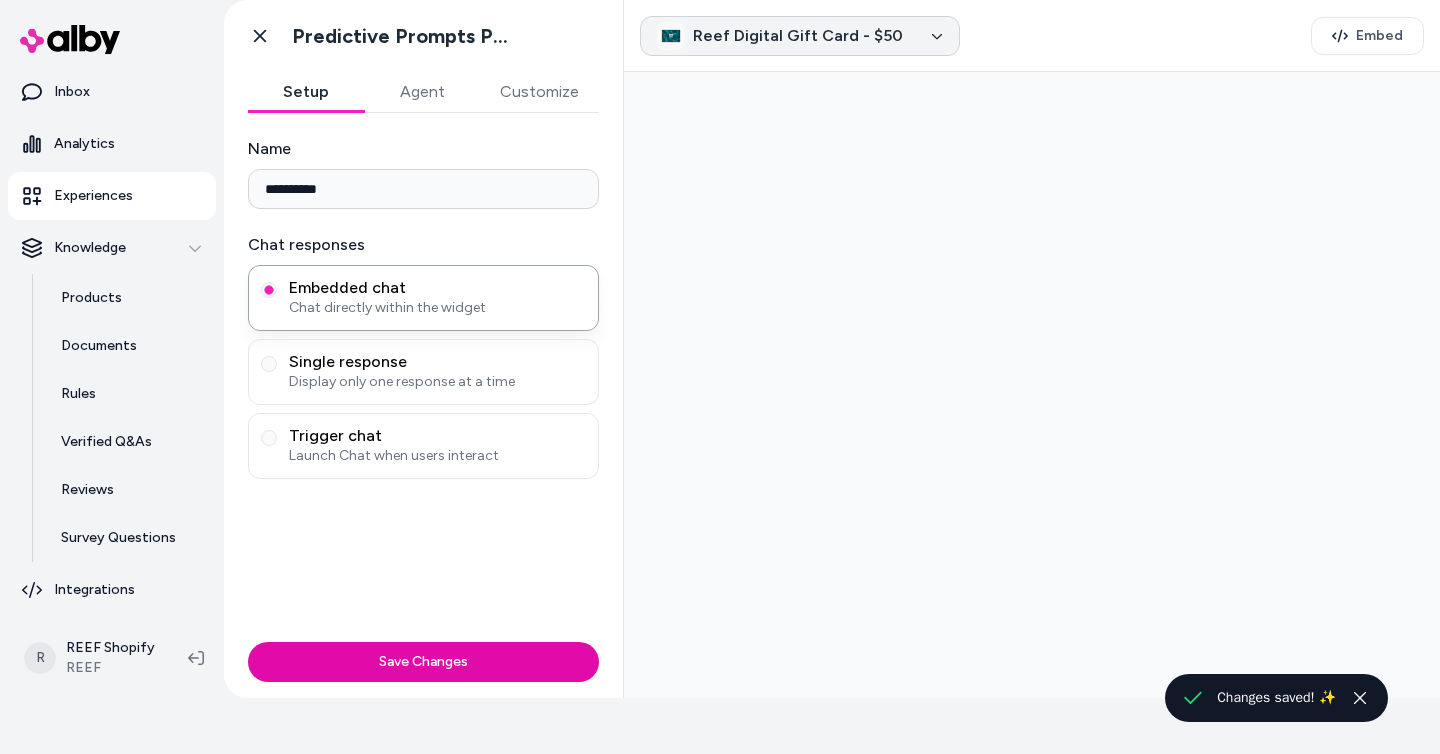 click on "Reef Digital Gift Card - $50" at bounding box center [798, 36] 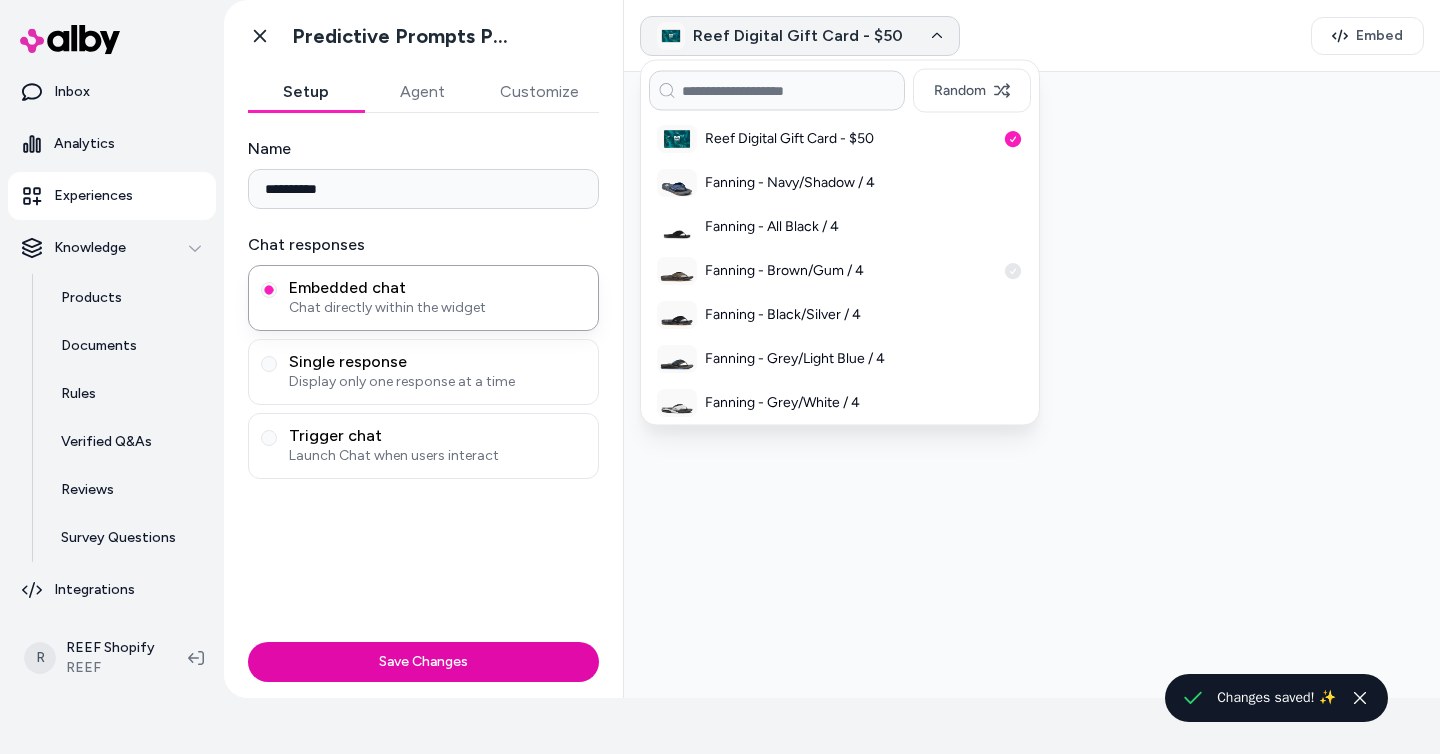click on "Fanning - Brown/Gum / 4" at bounding box center (840, 271) 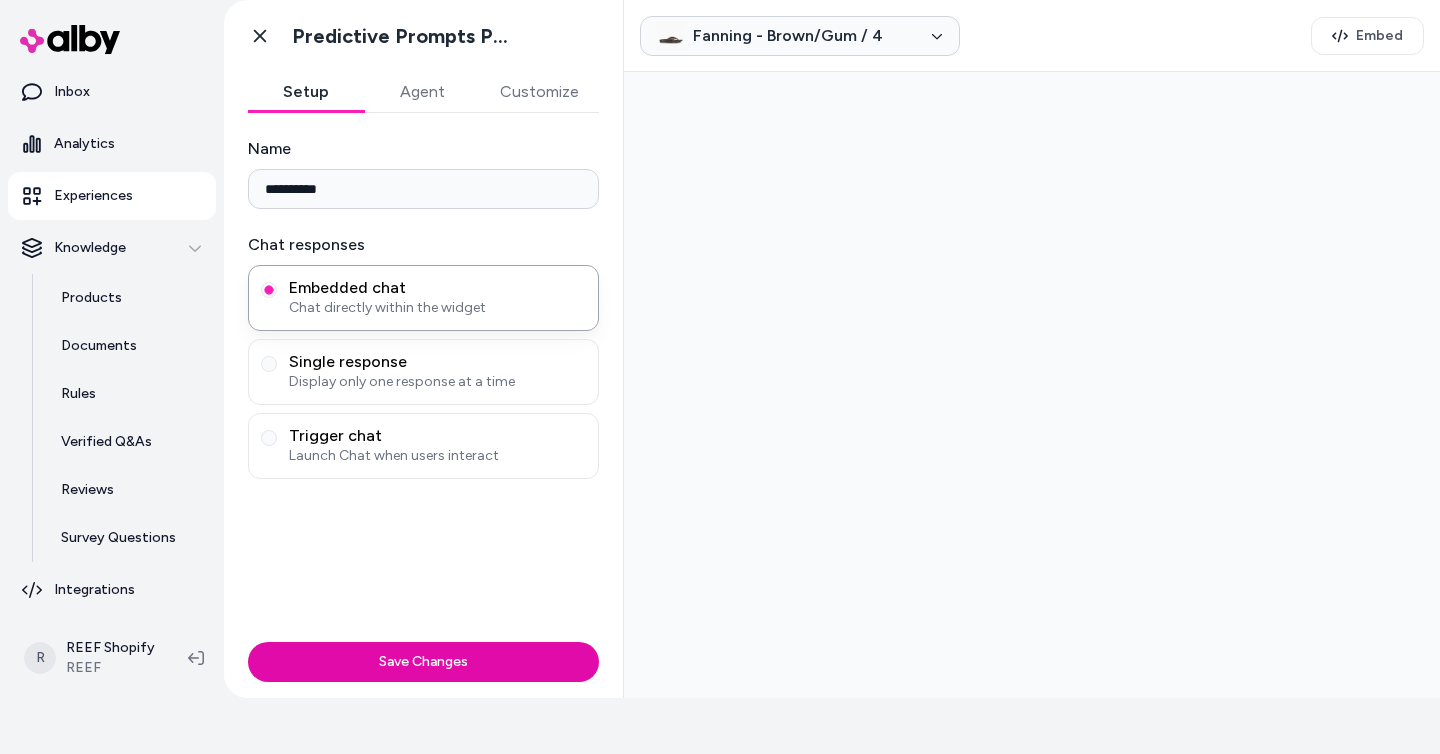 click on "Customize" at bounding box center (539, 92) 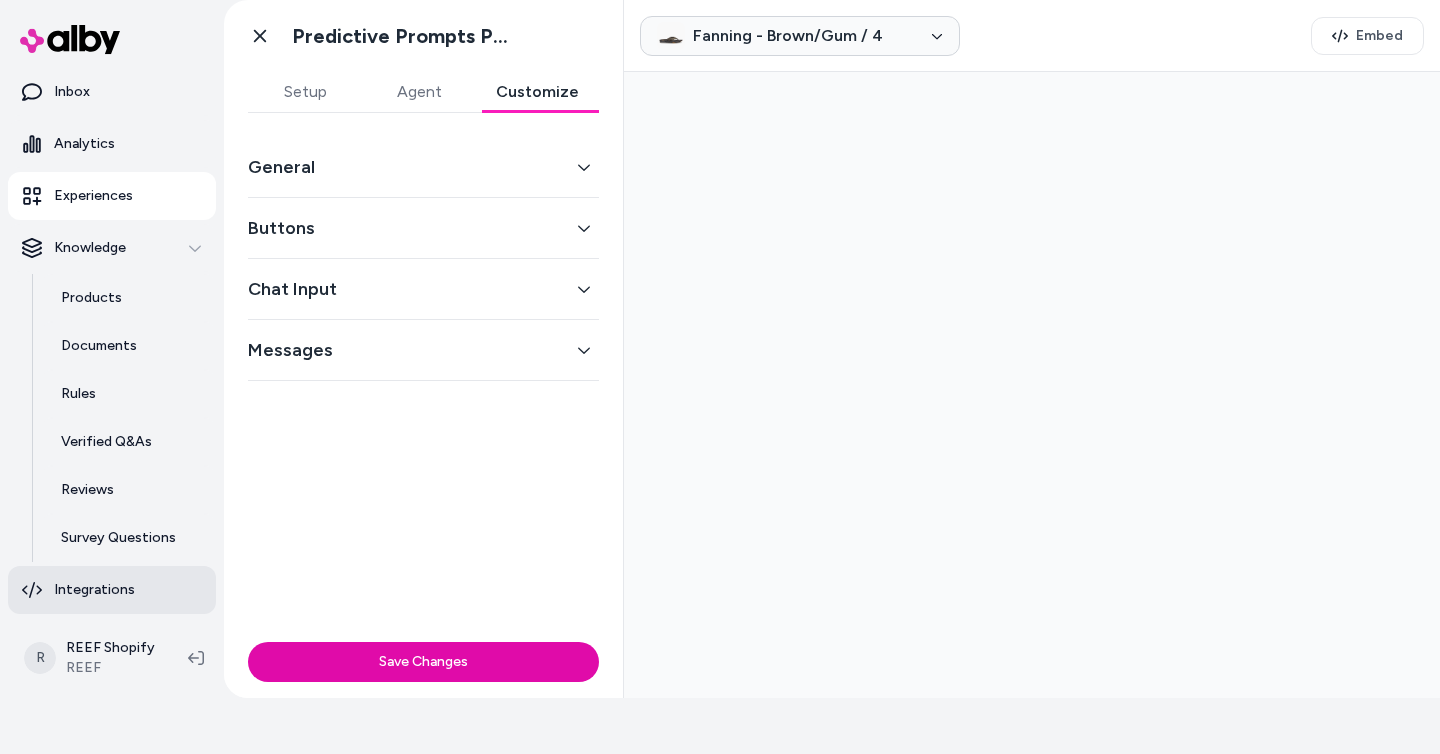 click on "Integrations" at bounding box center [94, 590] 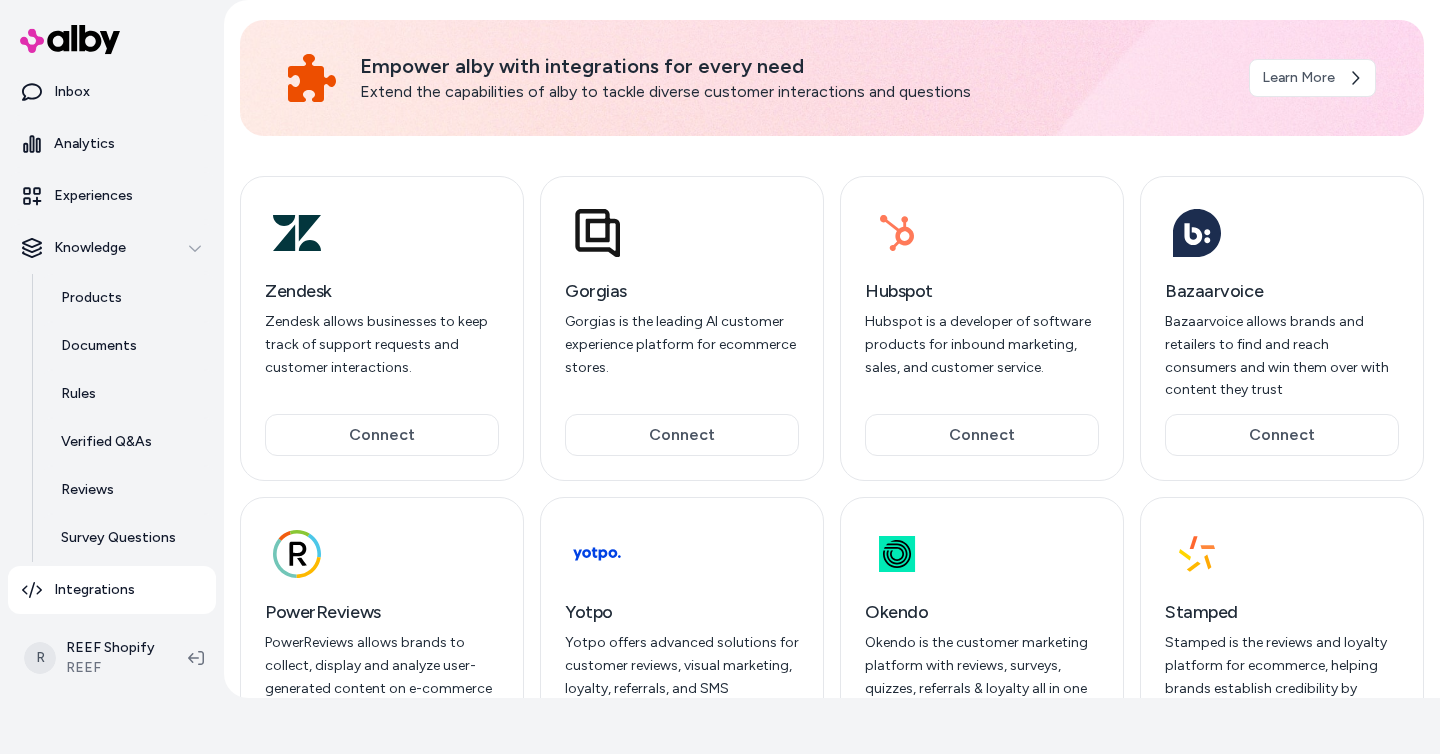 scroll, scrollTop: 0, scrollLeft: 0, axis: both 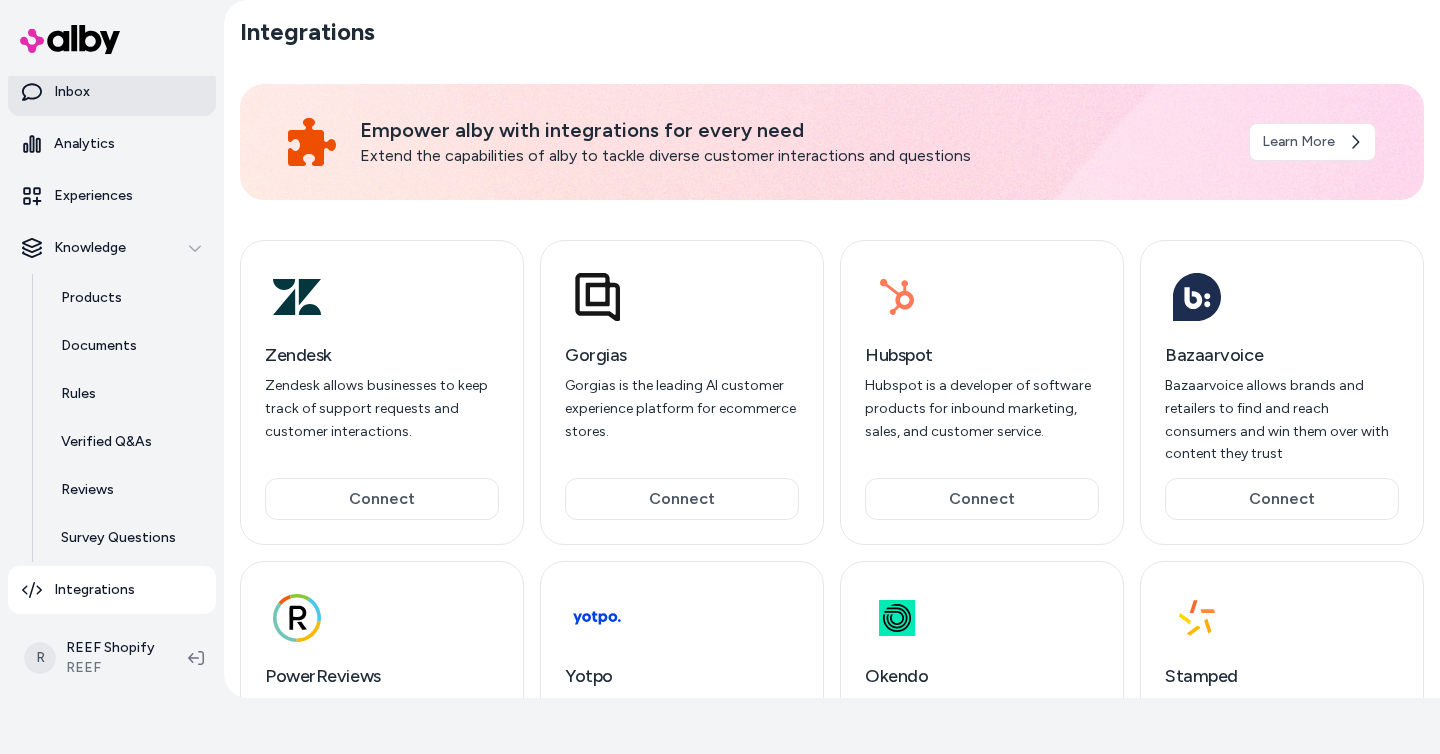 click on "Inbox" at bounding box center (112, 92) 